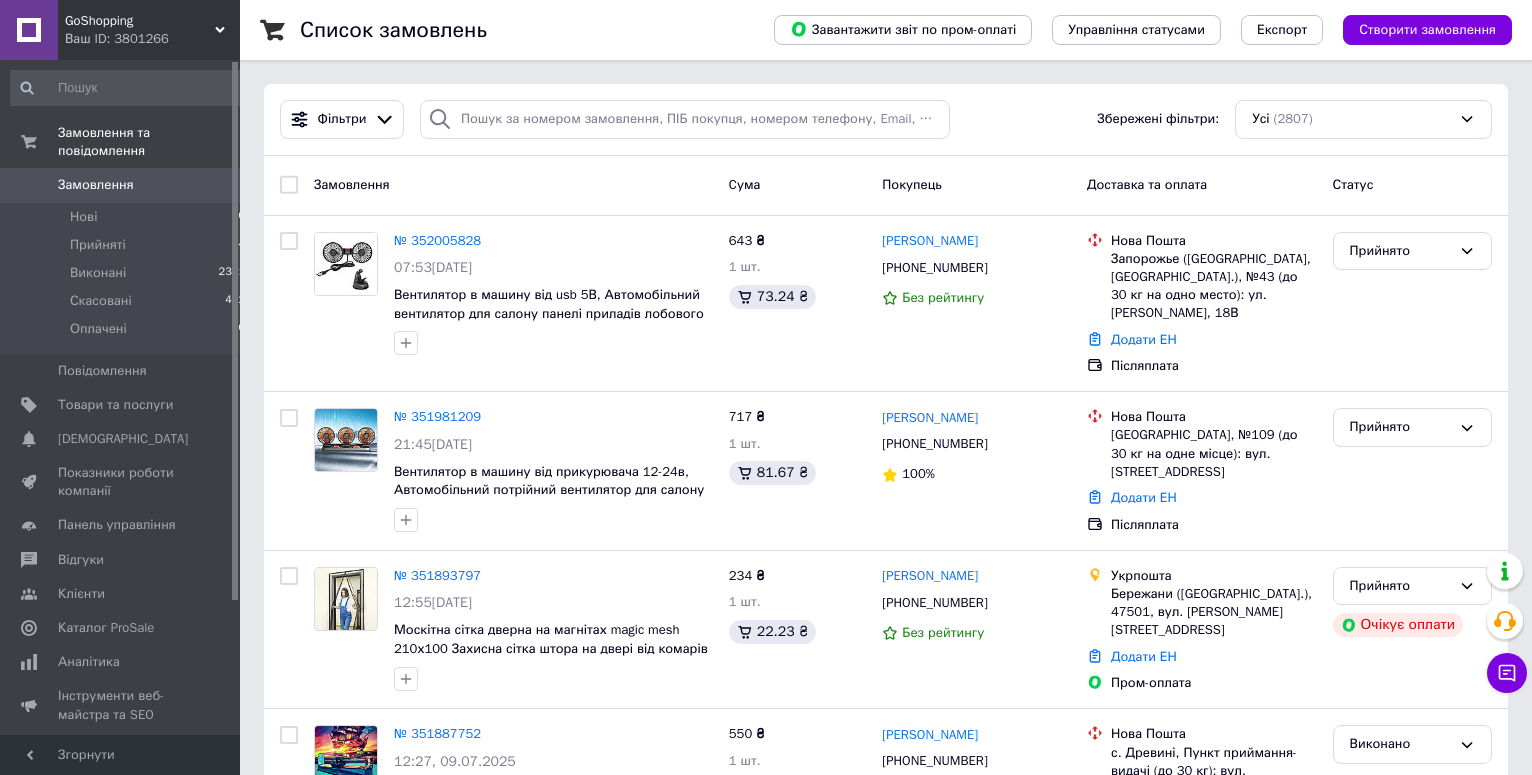 scroll, scrollTop: 0, scrollLeft: 0, axis: both 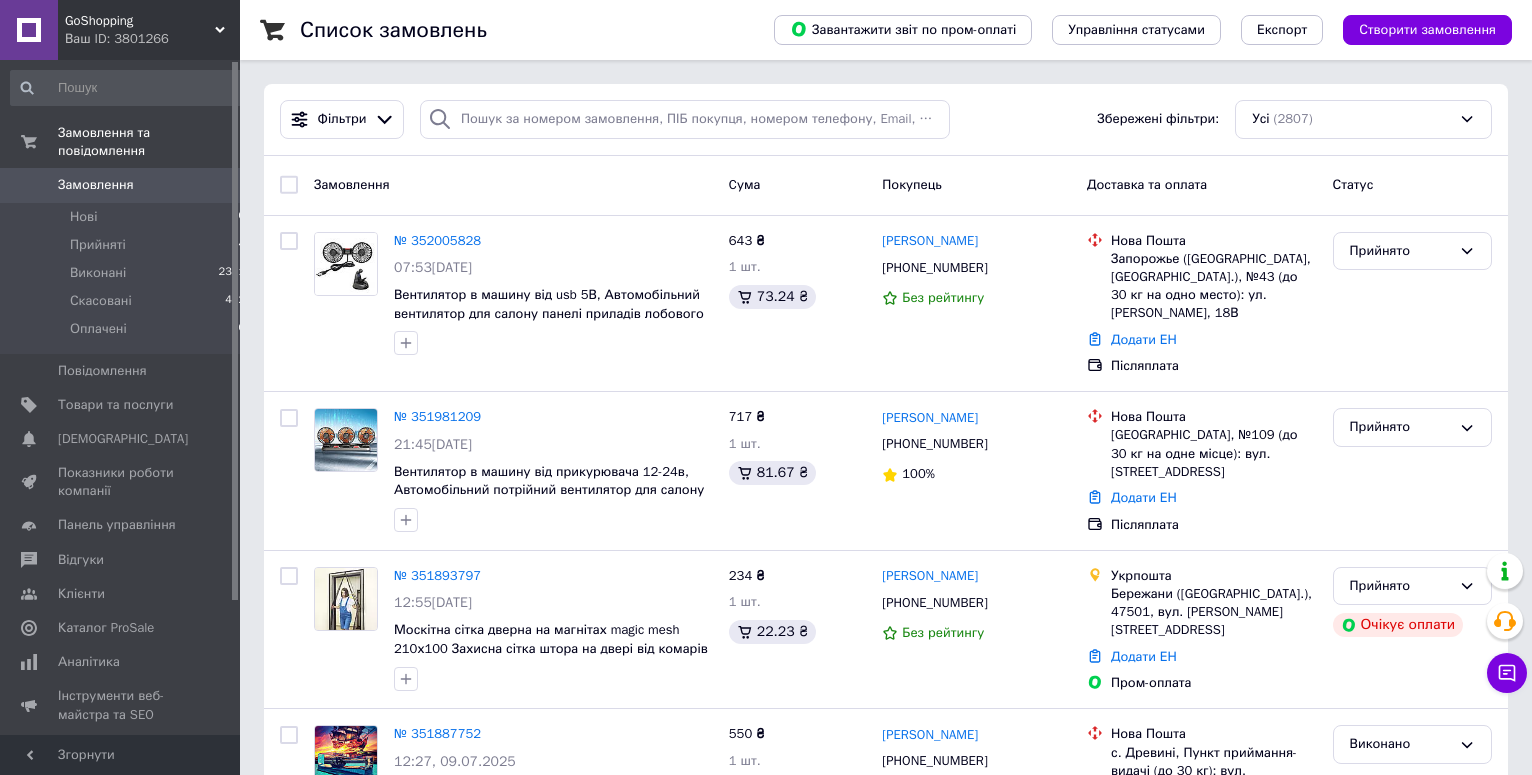 click on "Замовлення" at bounding box center (96, 185) 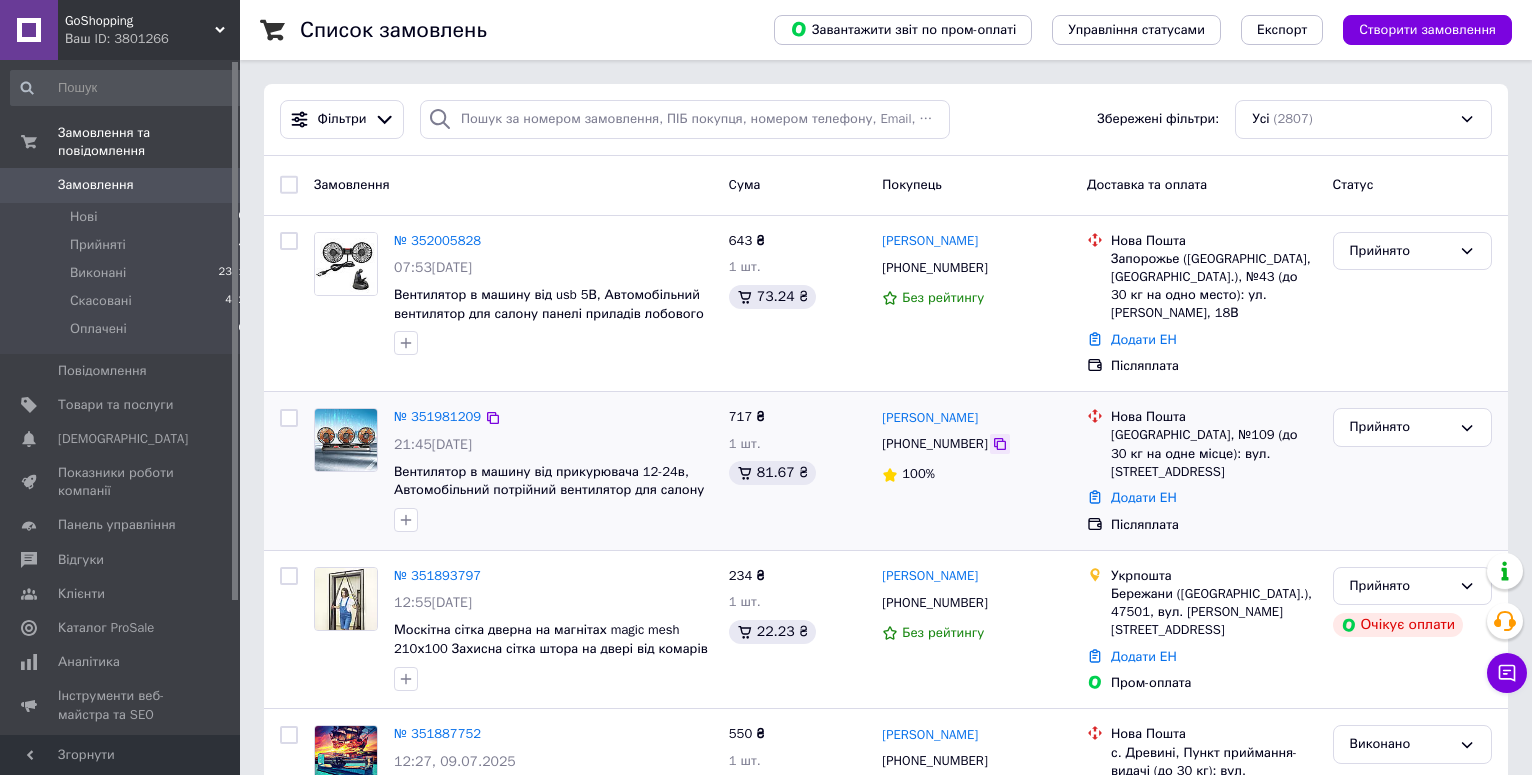 click 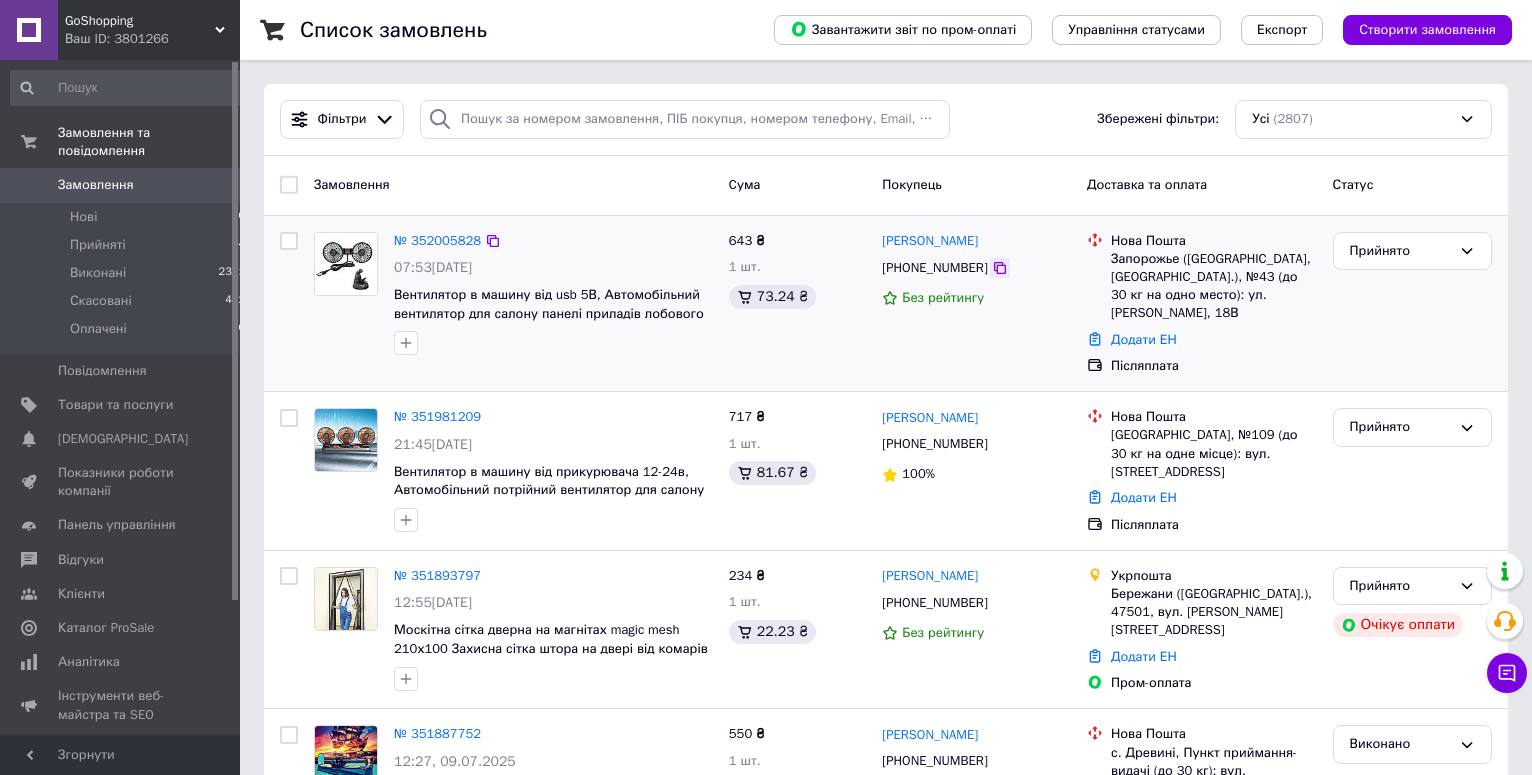 click 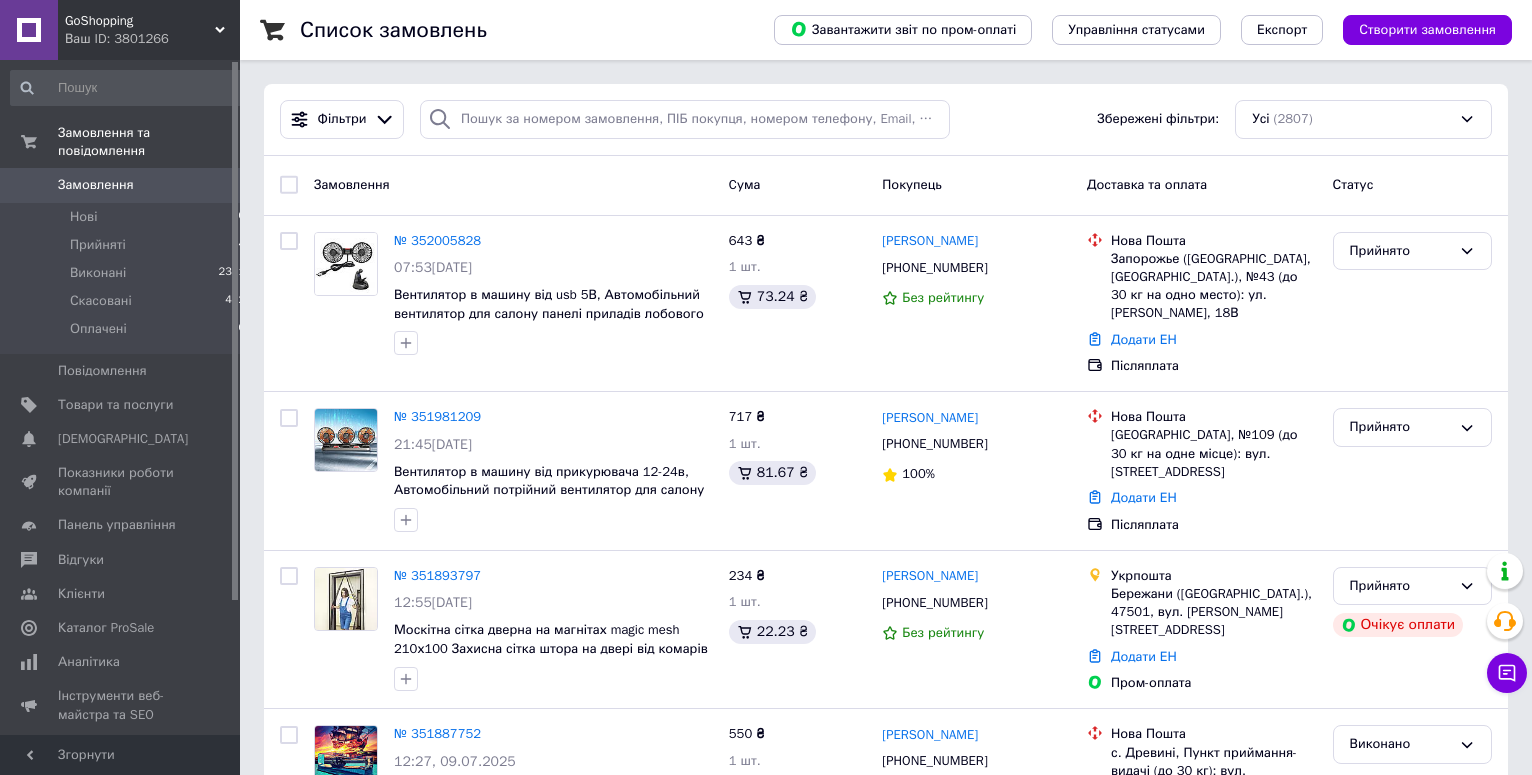 click on "Замовлення" at bounding box center (121, 185) 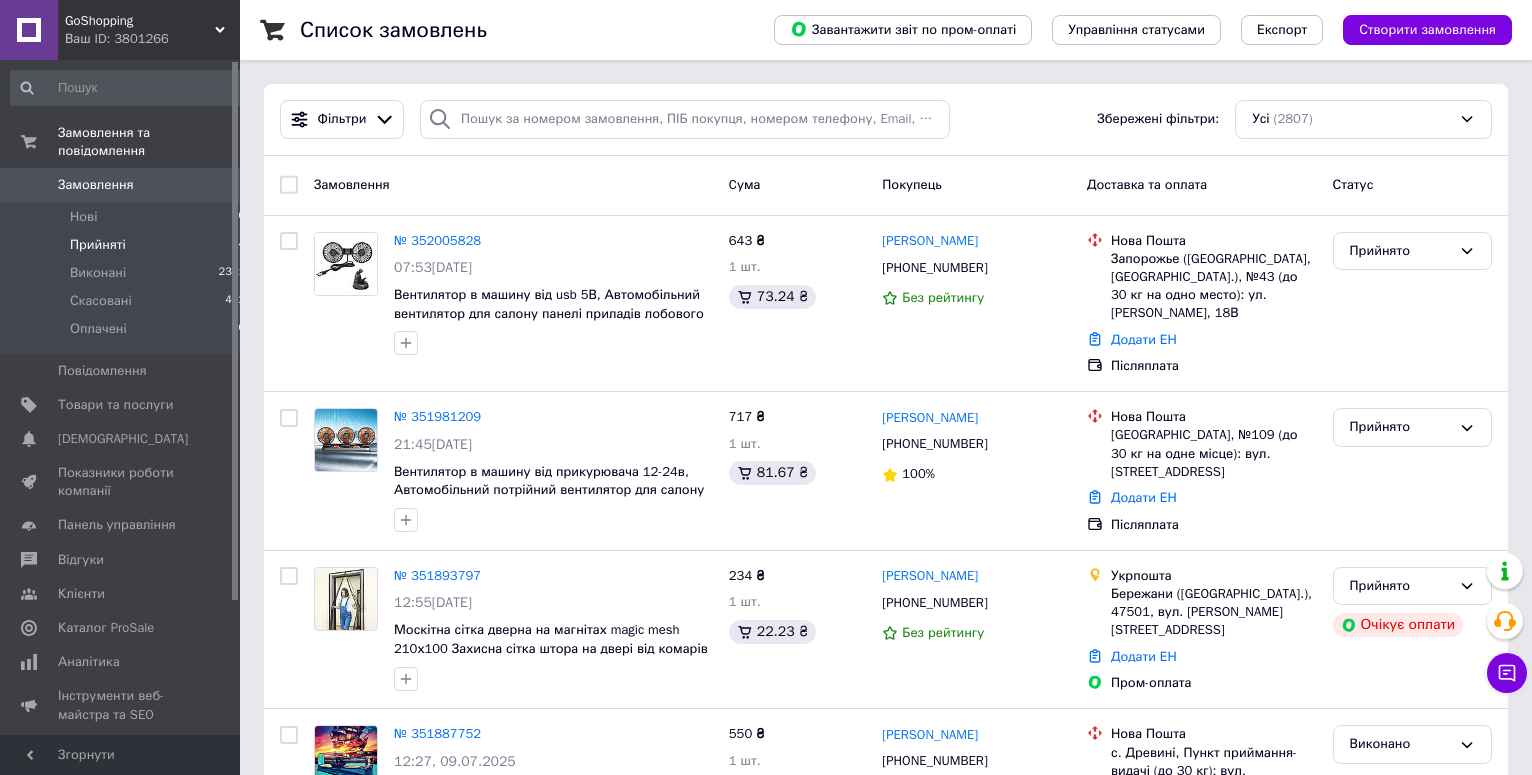 click on "Прийняті" at bounding box center (98, 245) 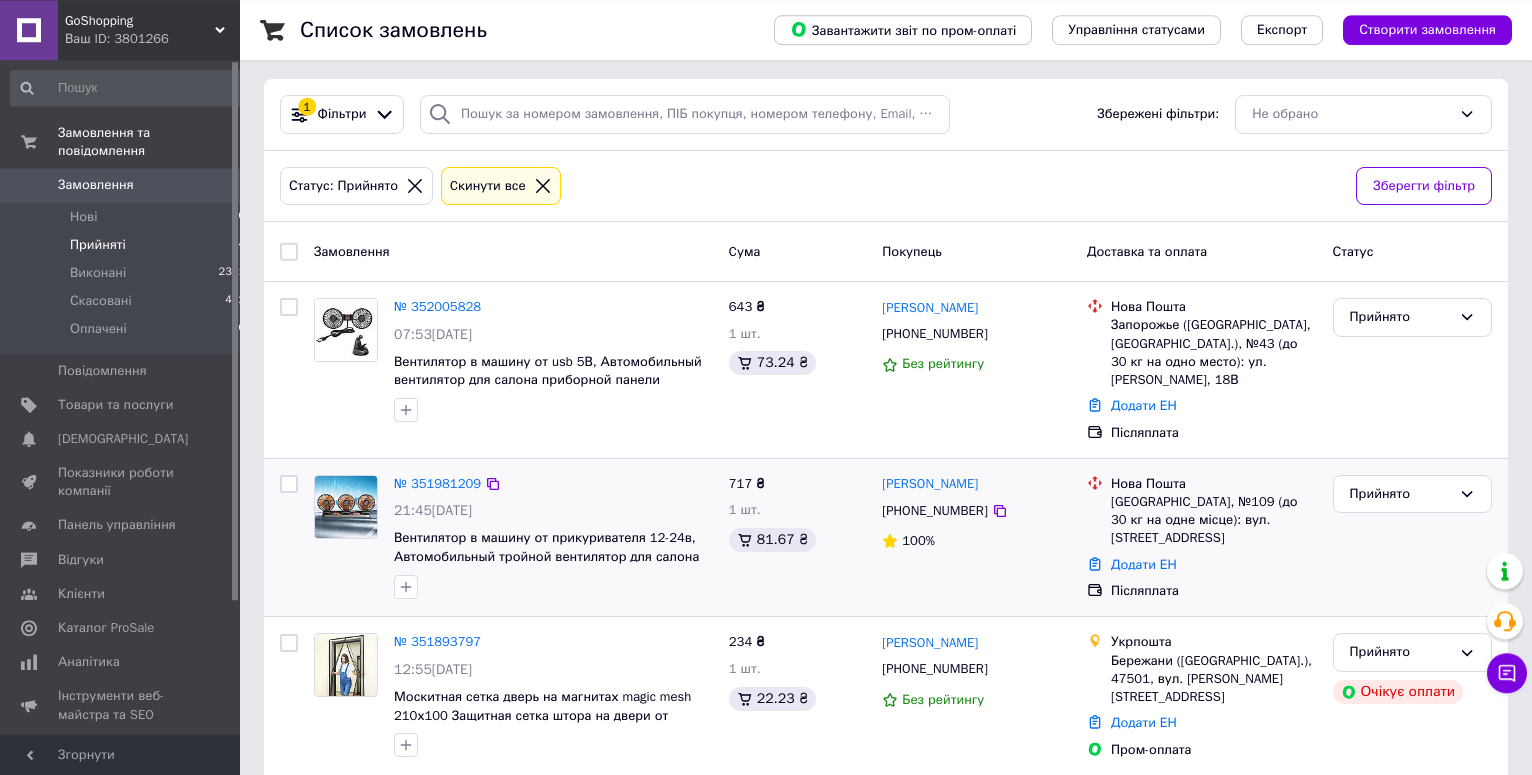 scroll, scrollTop: 0, scrollLeft: 0, axis: both 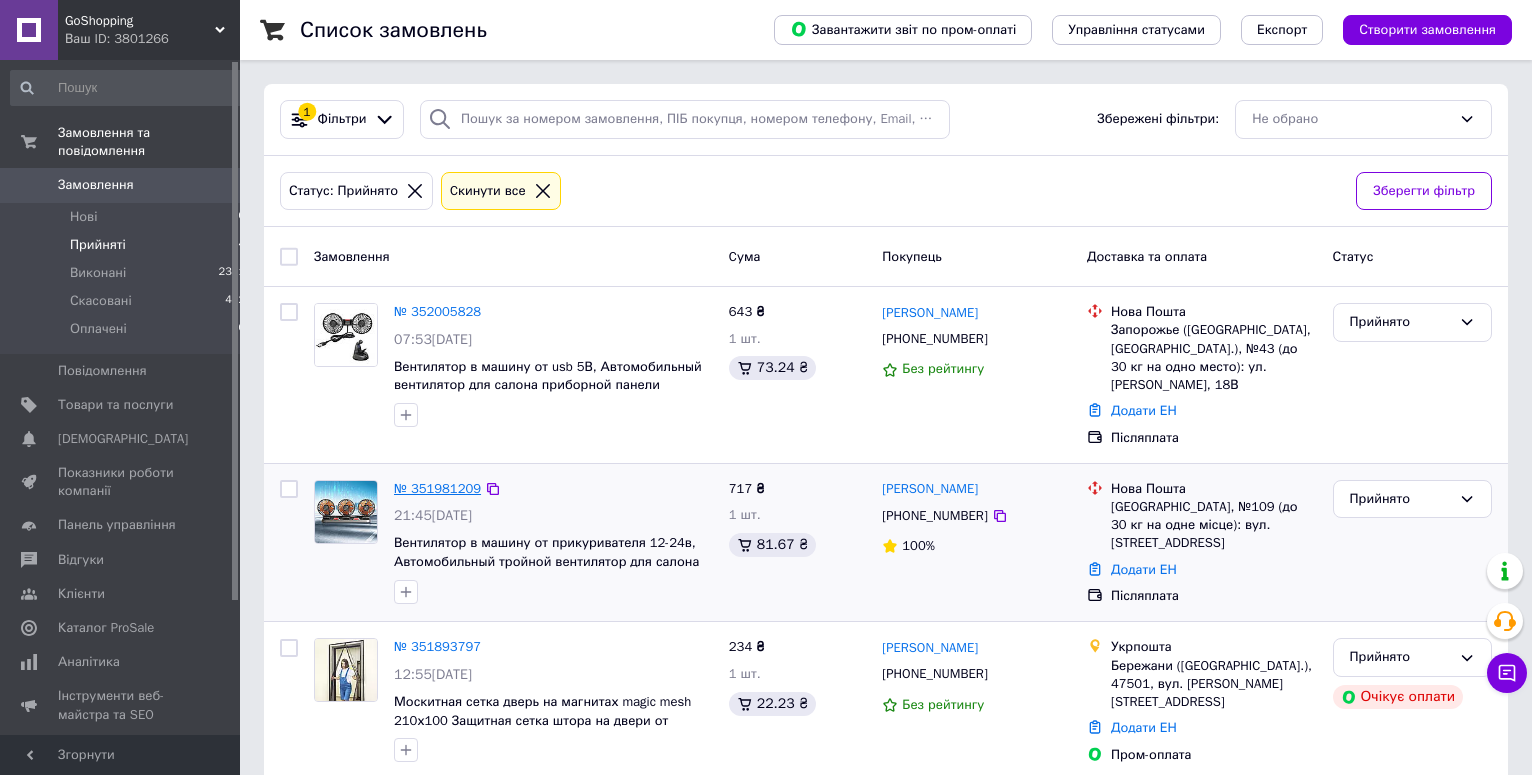 click on "№ 351981209" at bounding box center (437, 488) 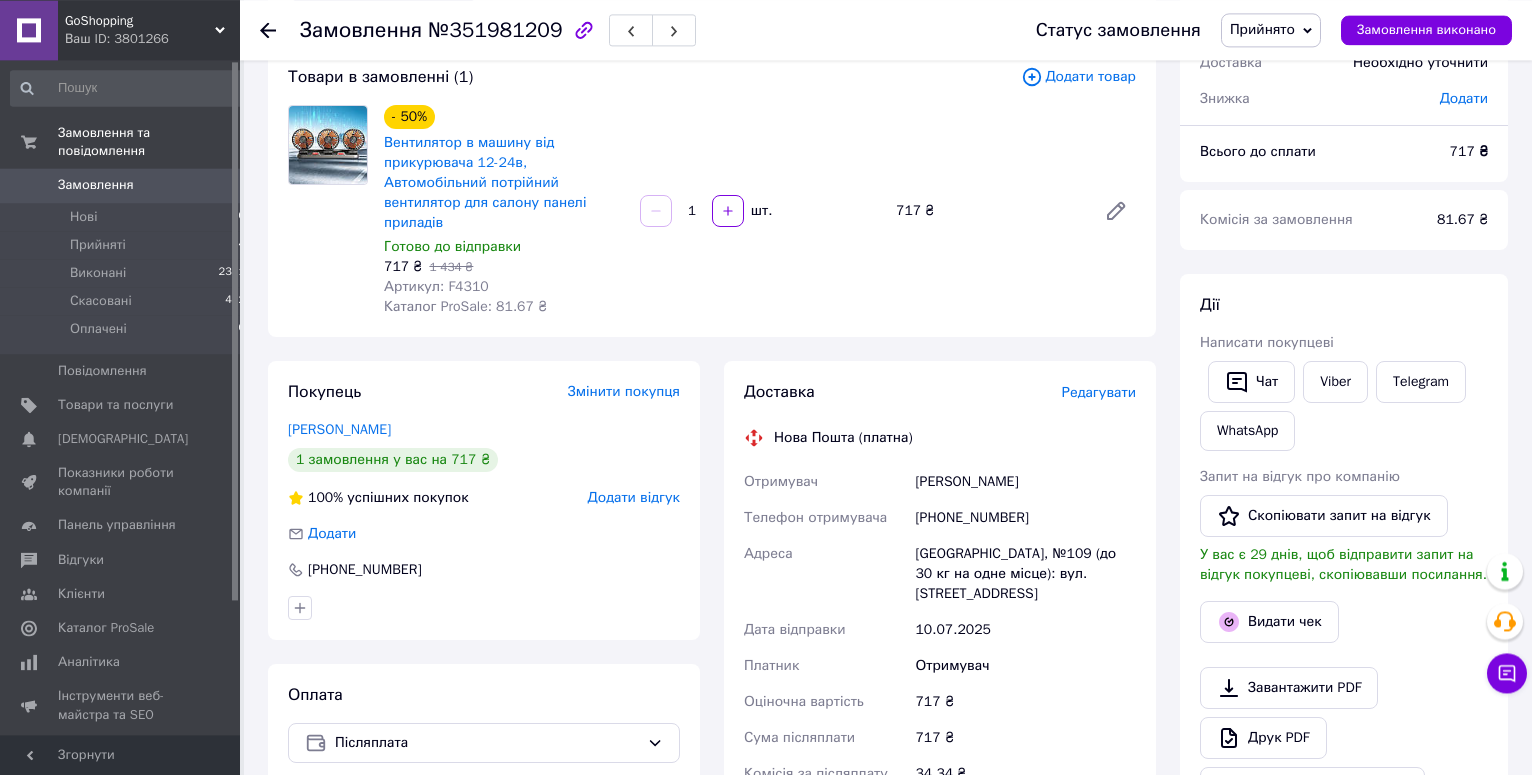 scroll, scrollTop: 0, scrollLeft: 0, axis: both 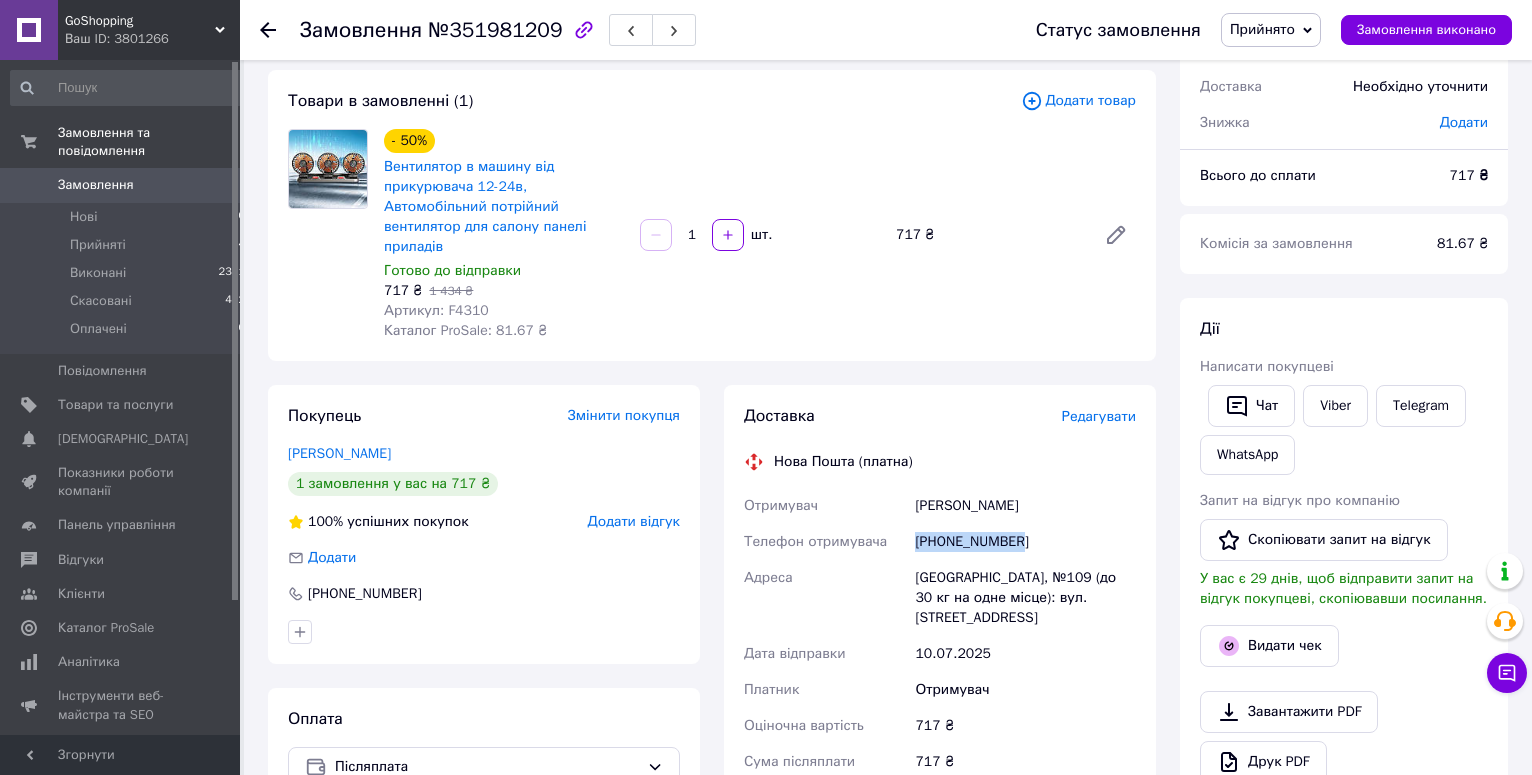 drag, startPoint x: 914, startPoint y: 522, endPoint x: 1042, endPoint y: 522, distance: 128 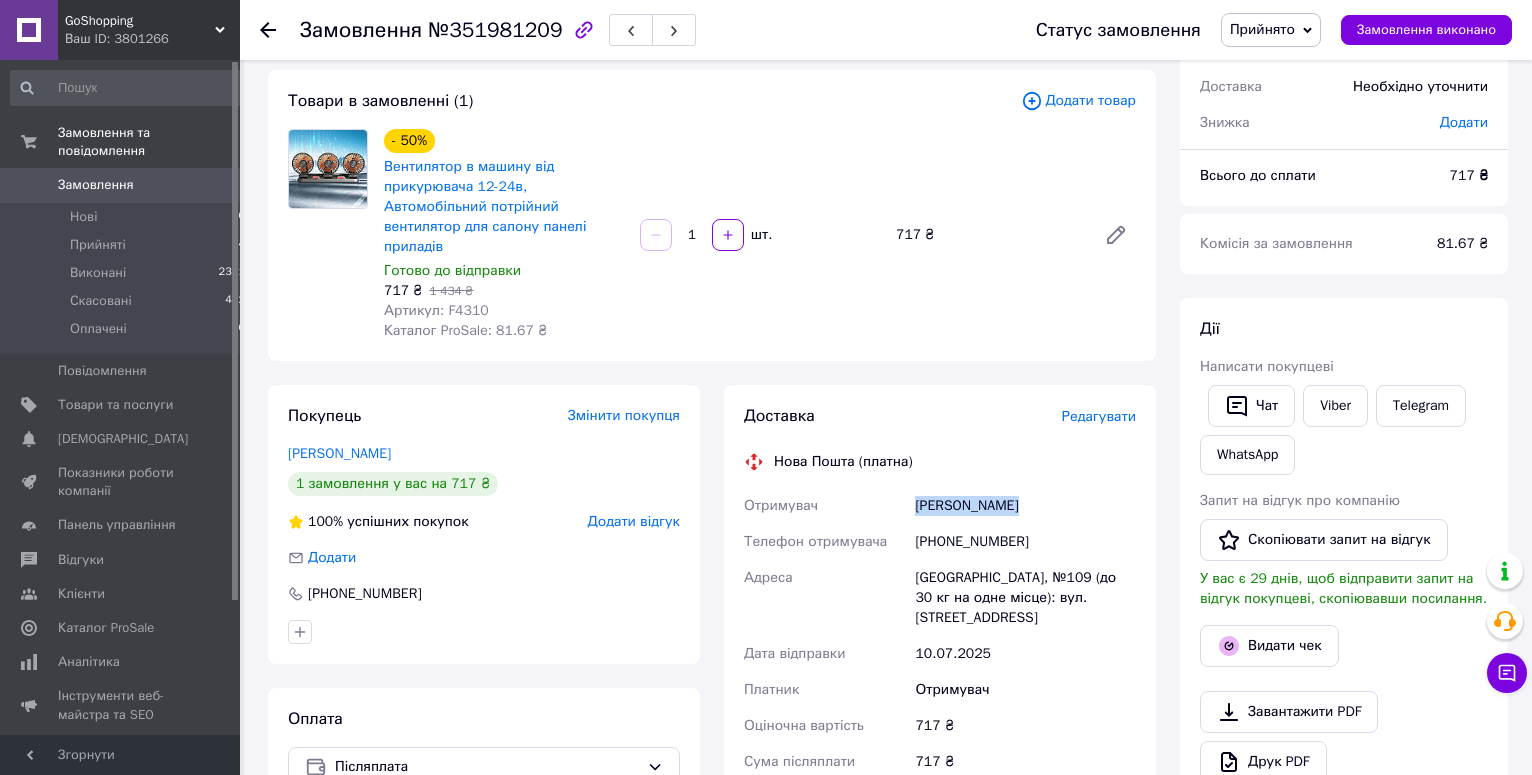 drag, startPoint x: 921, startPoint y: 484, endPoint x: 1012, endPoint y: 490, distance: 91.197586 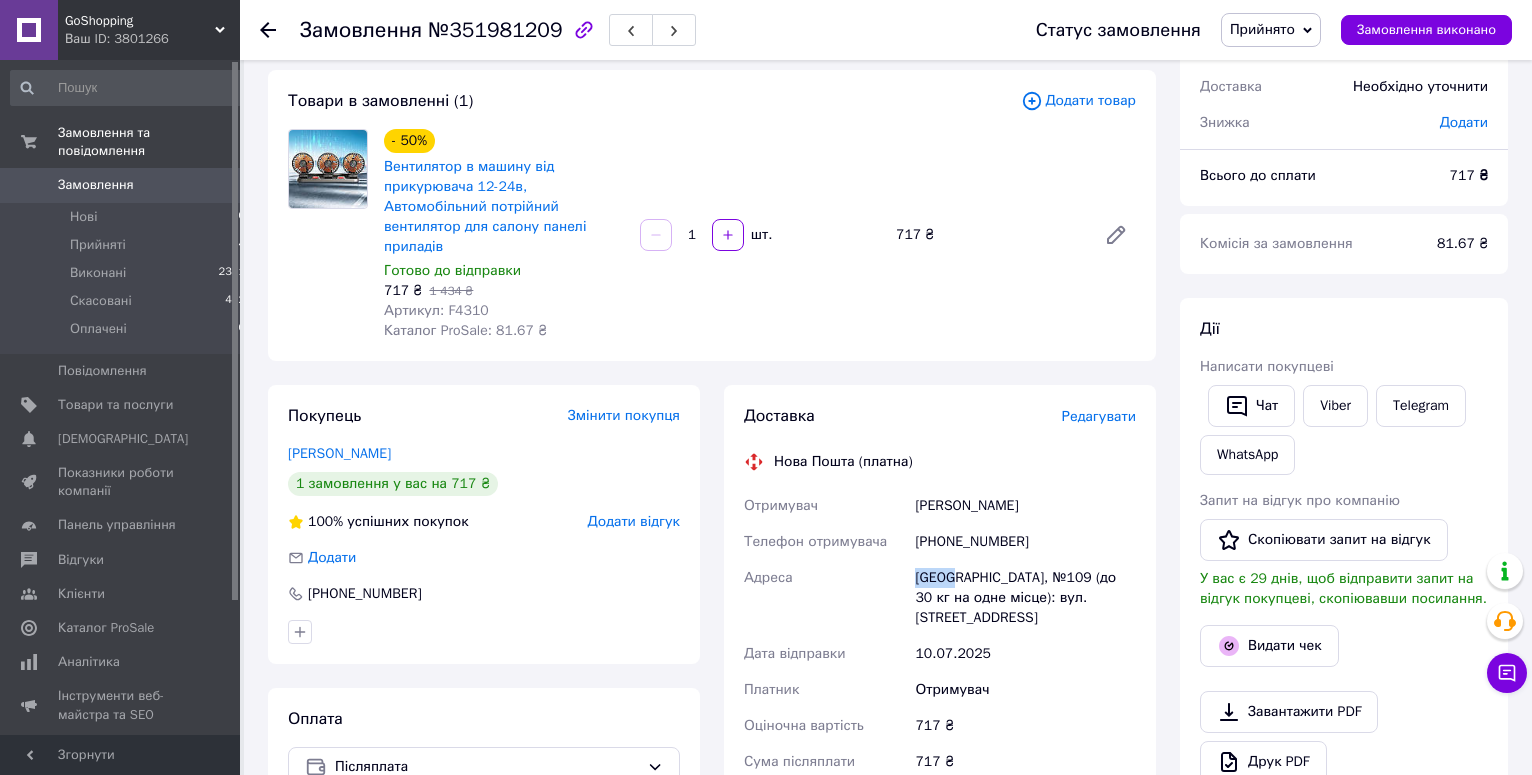 drag, startPoint x: 910, startPoint y: 560, endPoint x: 954, endPoint y: 558, distance: 44.04543 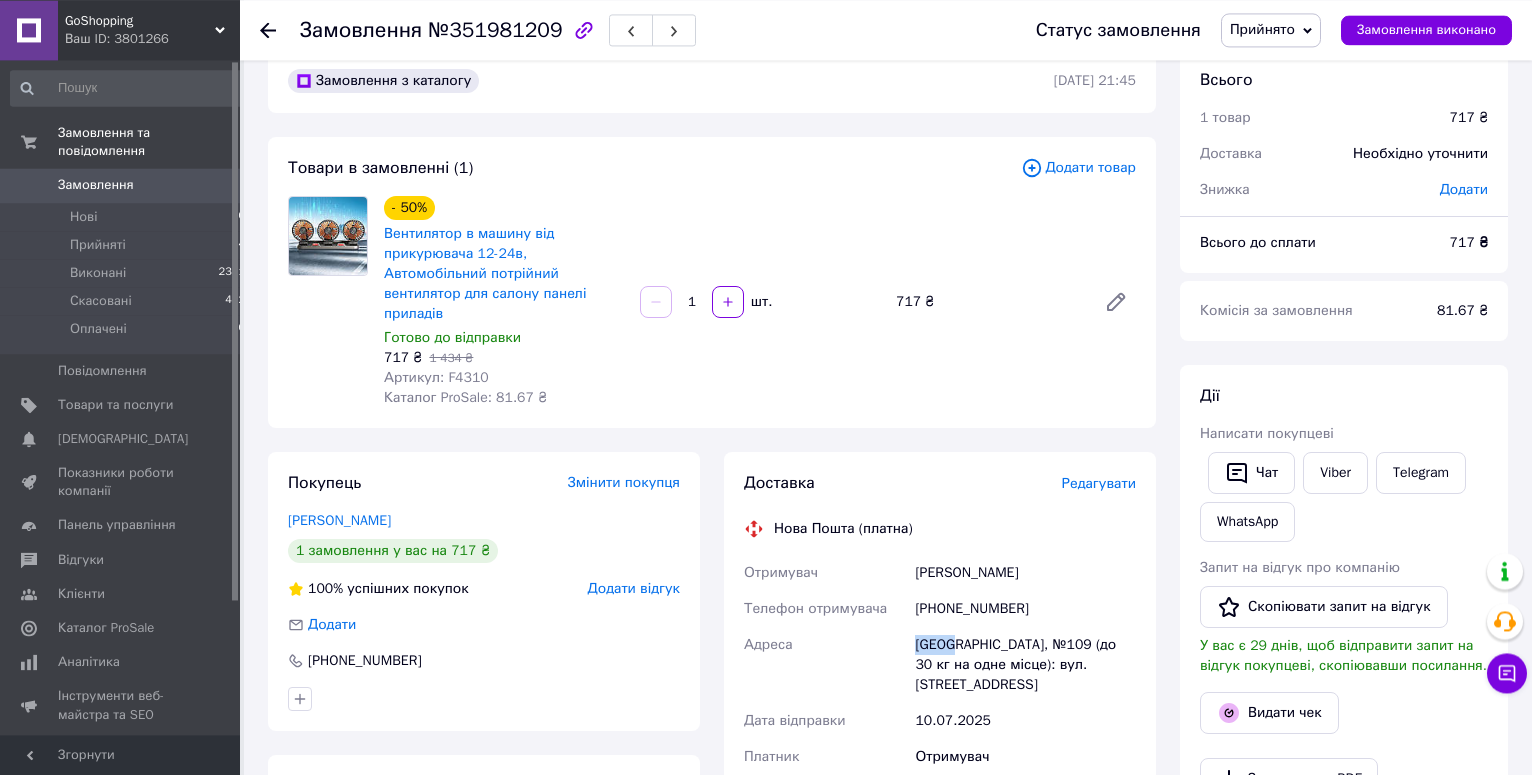 scroll, scrollTop: 0, scrollLeft: 0, axis: both 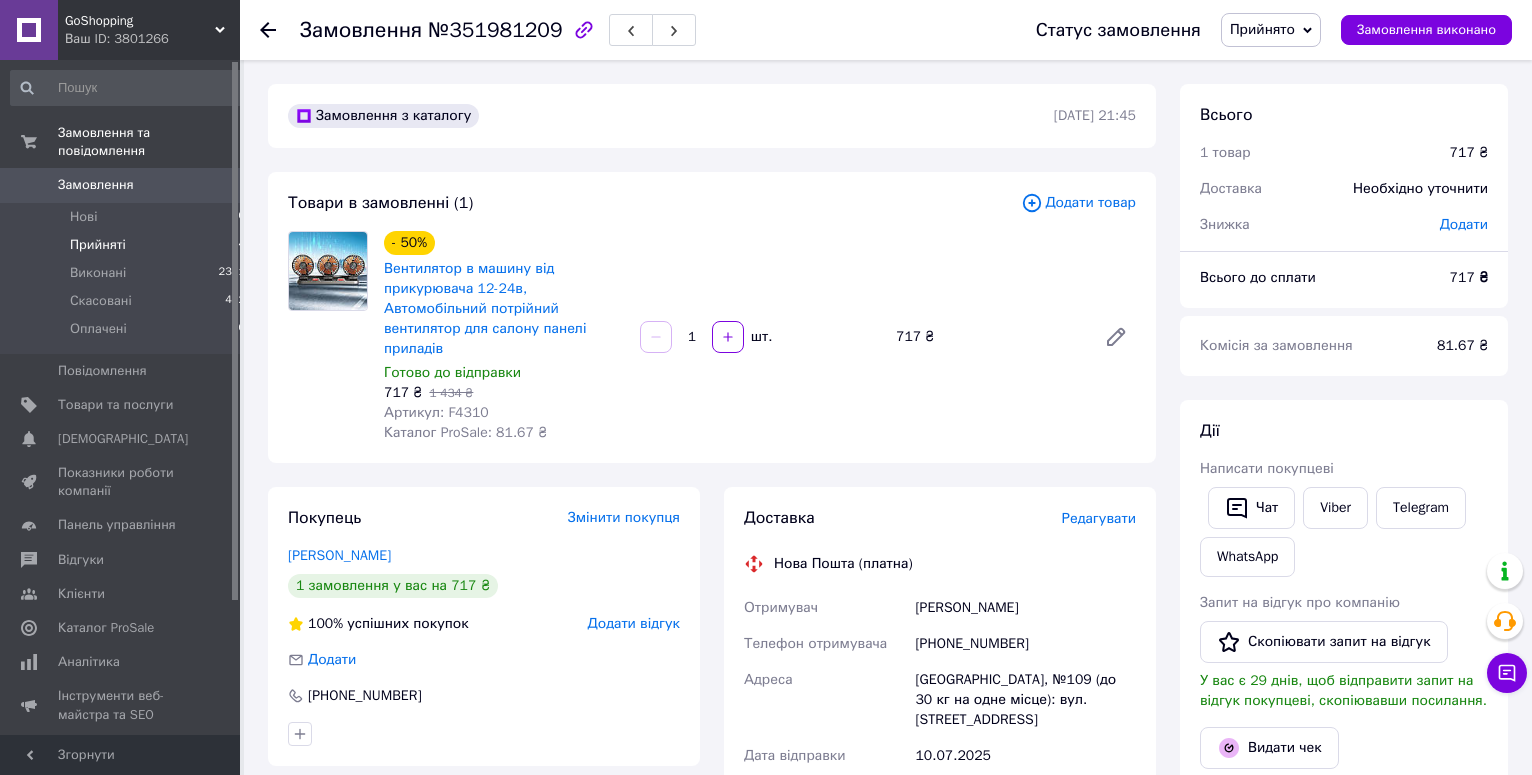 click on "Прийняті 4" at bounding box center (128, 245) 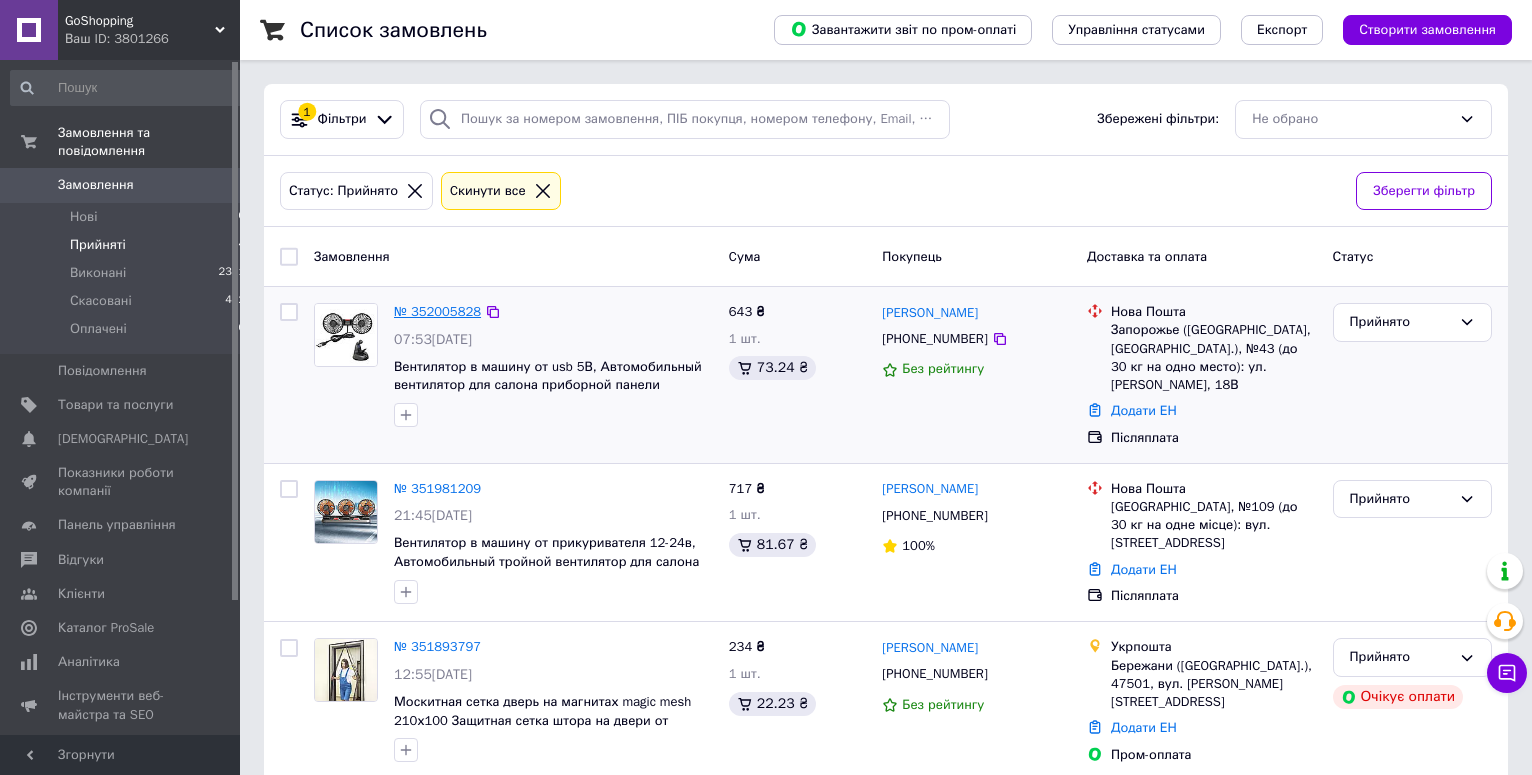 click on "№ 352005828" at bounding box center (437, 311) 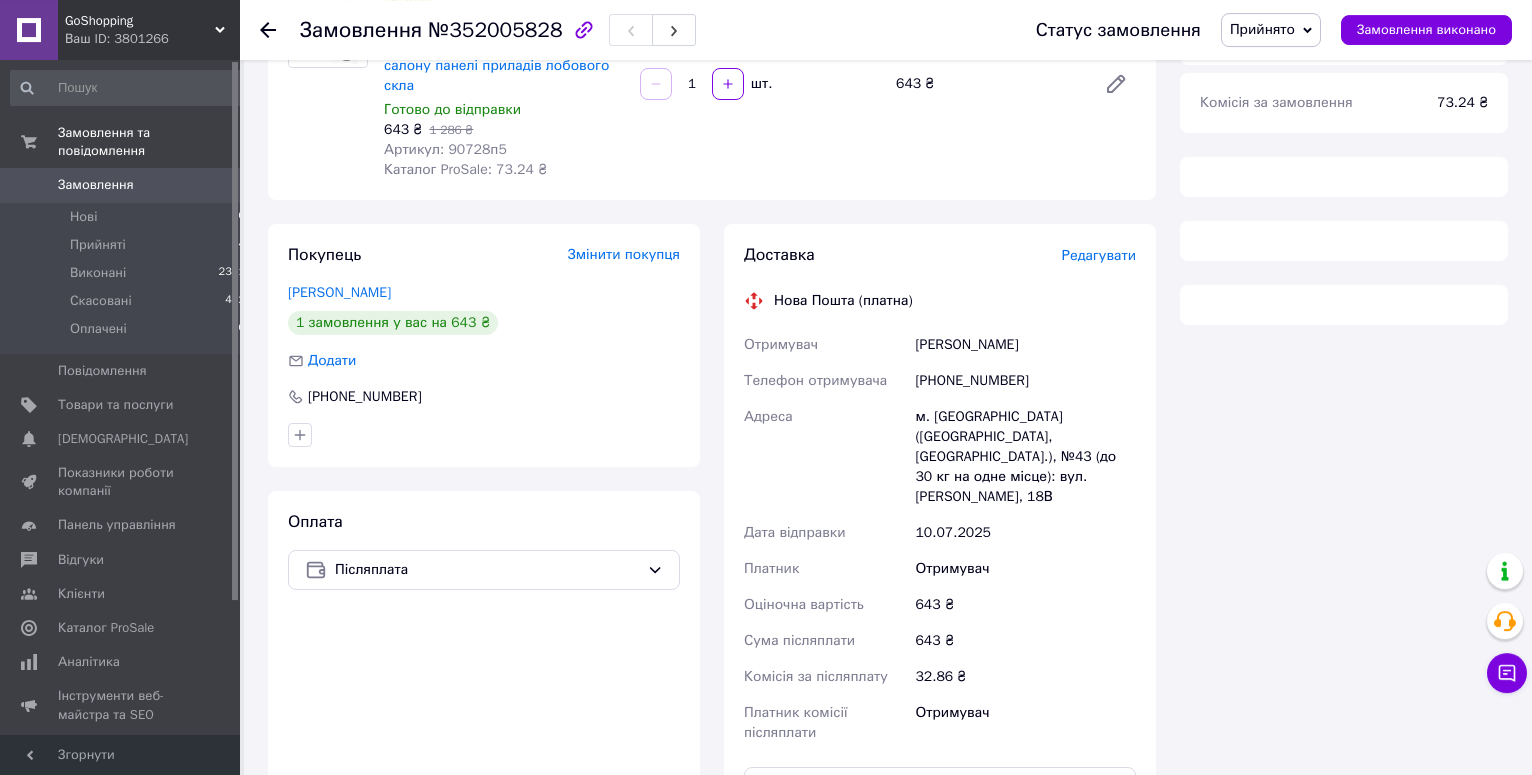 scroll, scrollTop: 204, scrollLeft: 0, axis: vertical 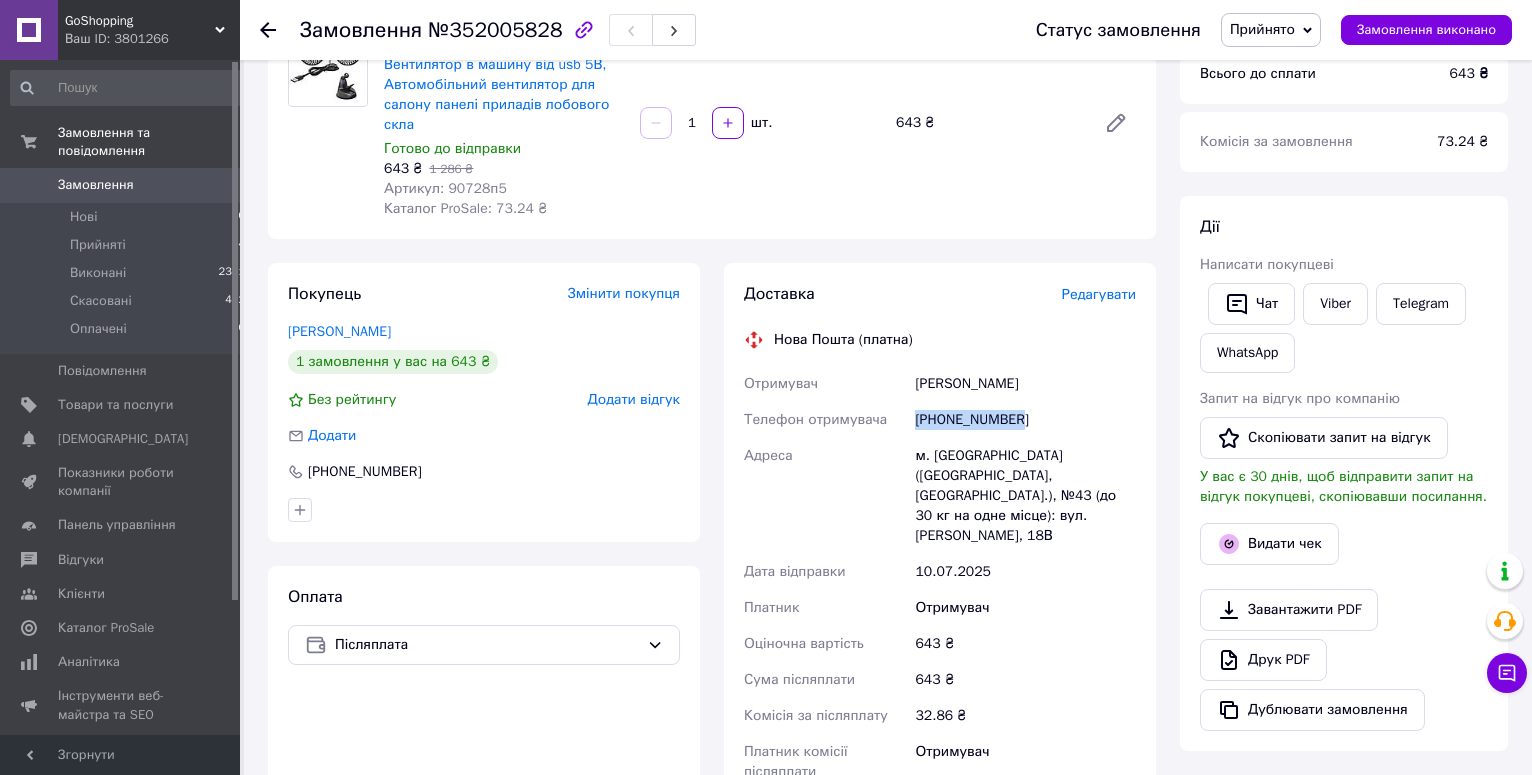 drag, startPoint x: 912, startPoint y: 423, endPoint x: 1053, endPoint y: 422, distance: 141.00354 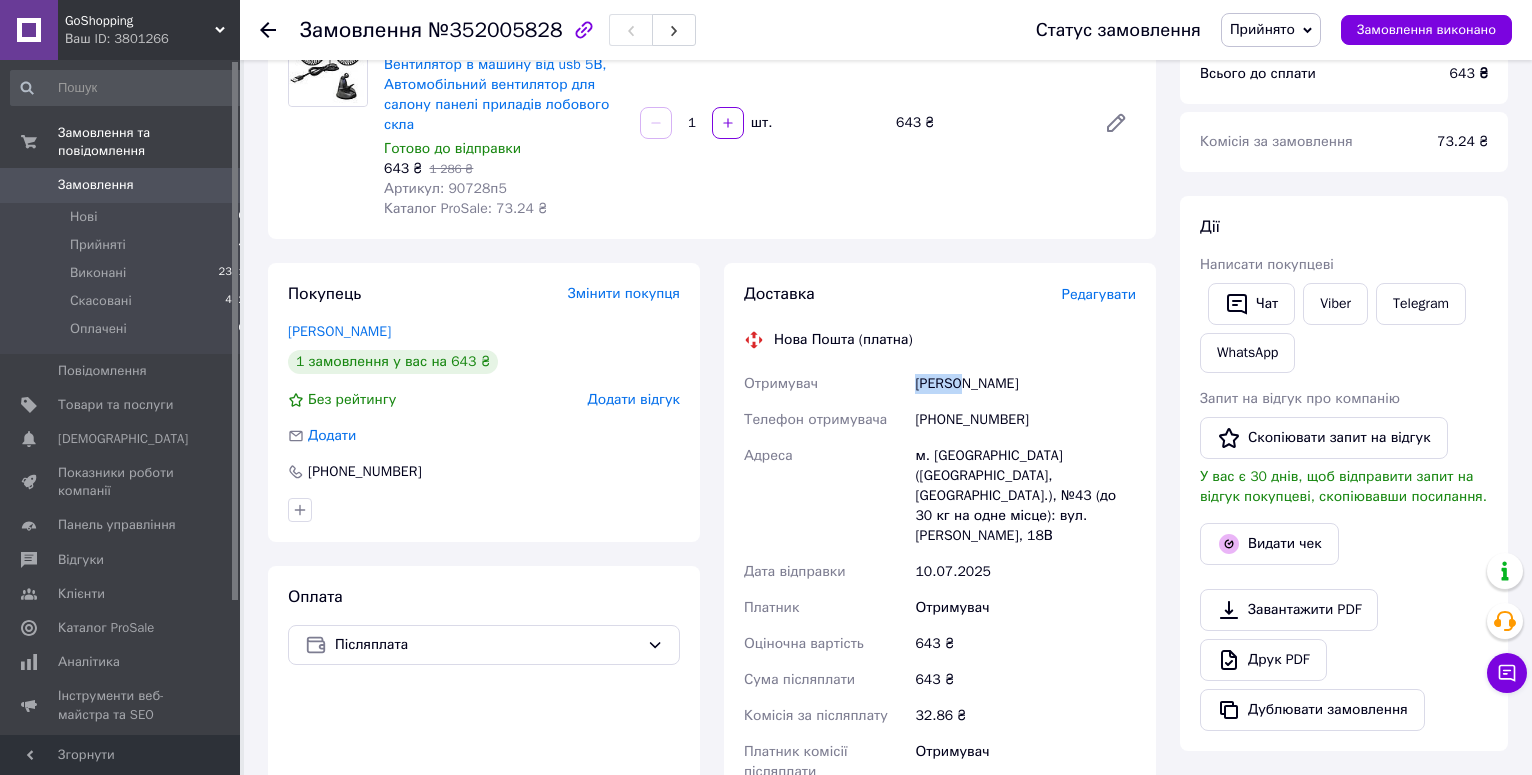drag, startPoint x: 918, startPoint y: 384, endPoint x: 961, endPoint y: 385, distance: 43.011627 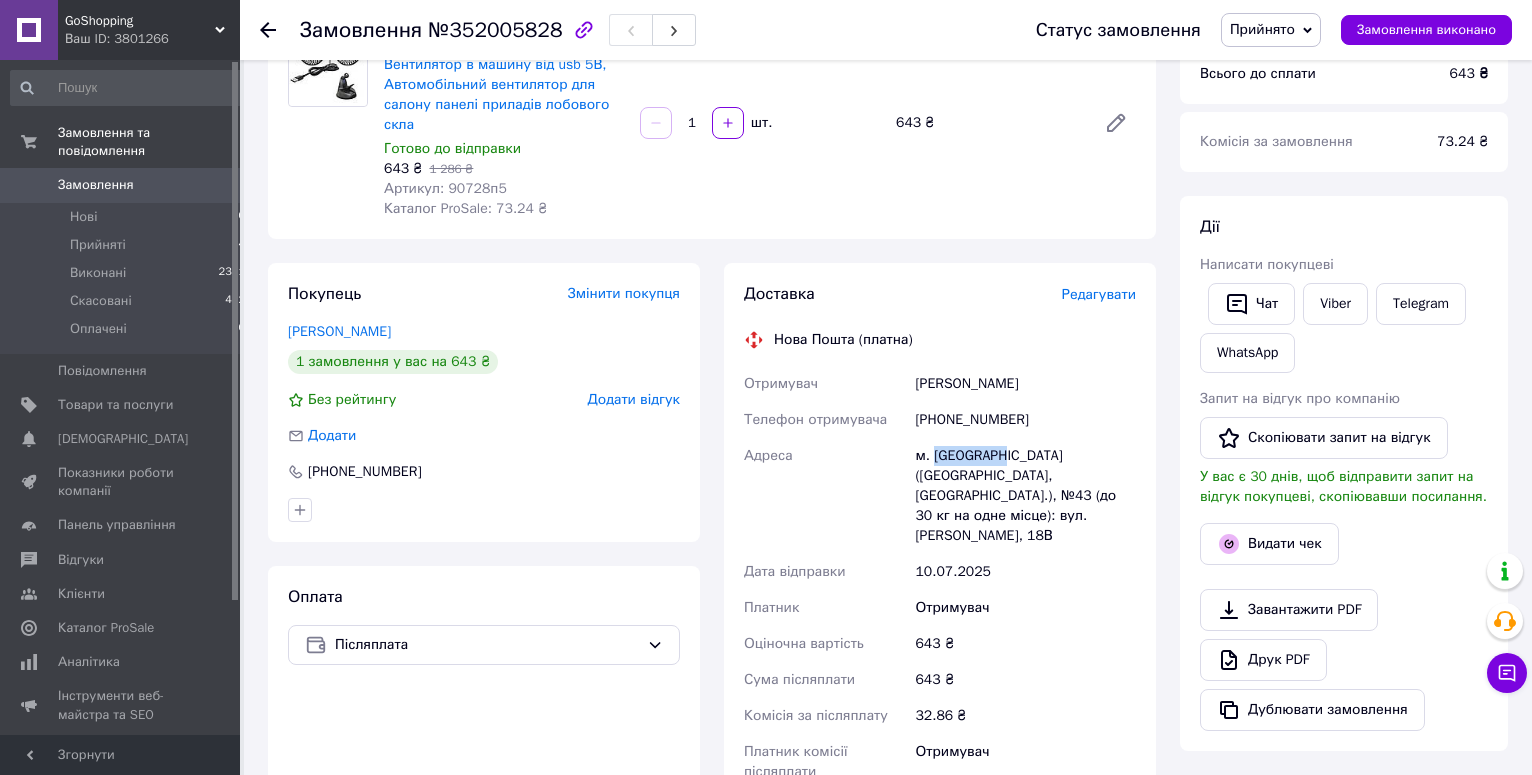 drag, startPoint x: 931, startPoint y: 451, endPoint x: 1001, endPoint y: 457, distance: 70.256676 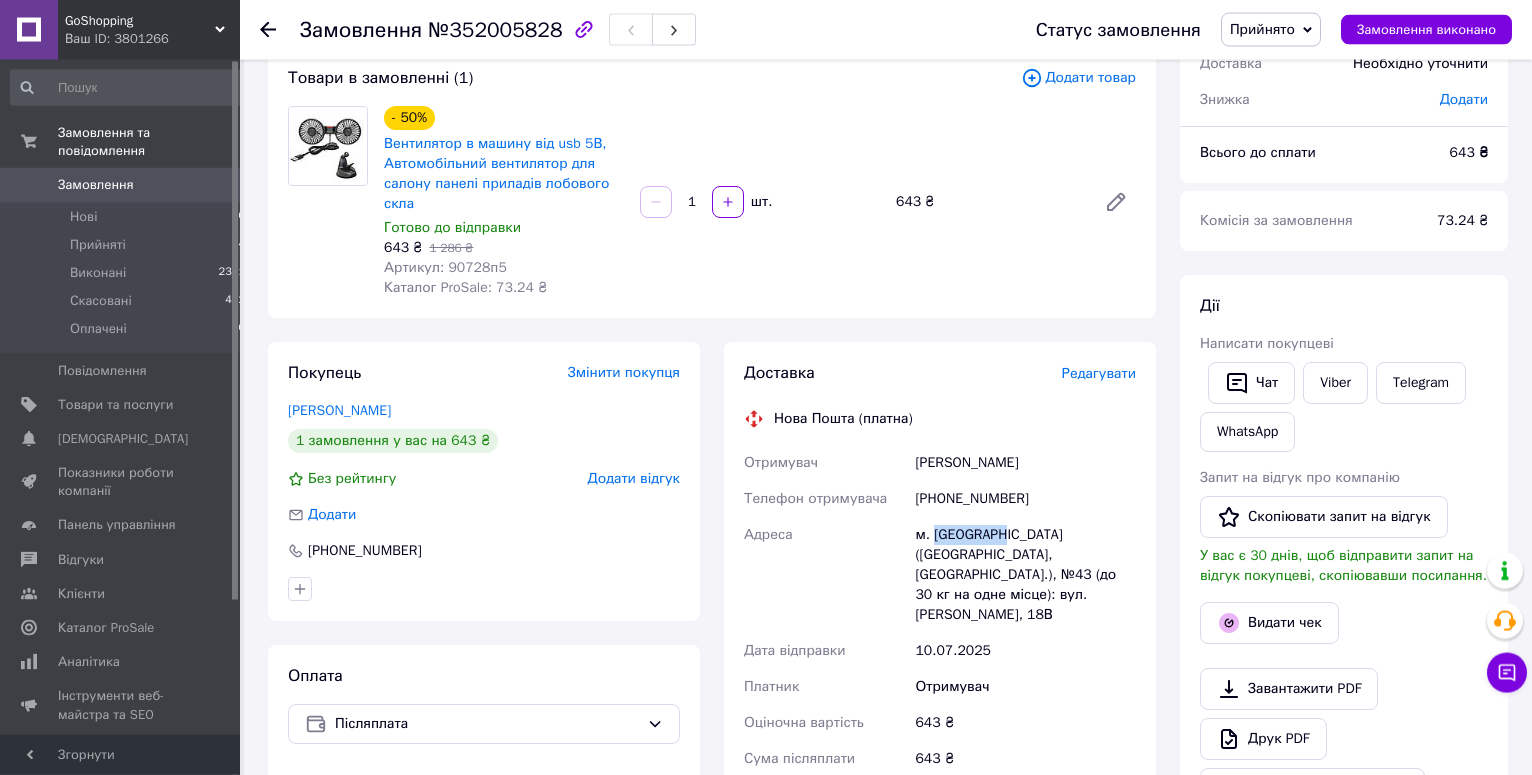 scroll, scrollTop: 0, scrollLeft: 0, axis: both 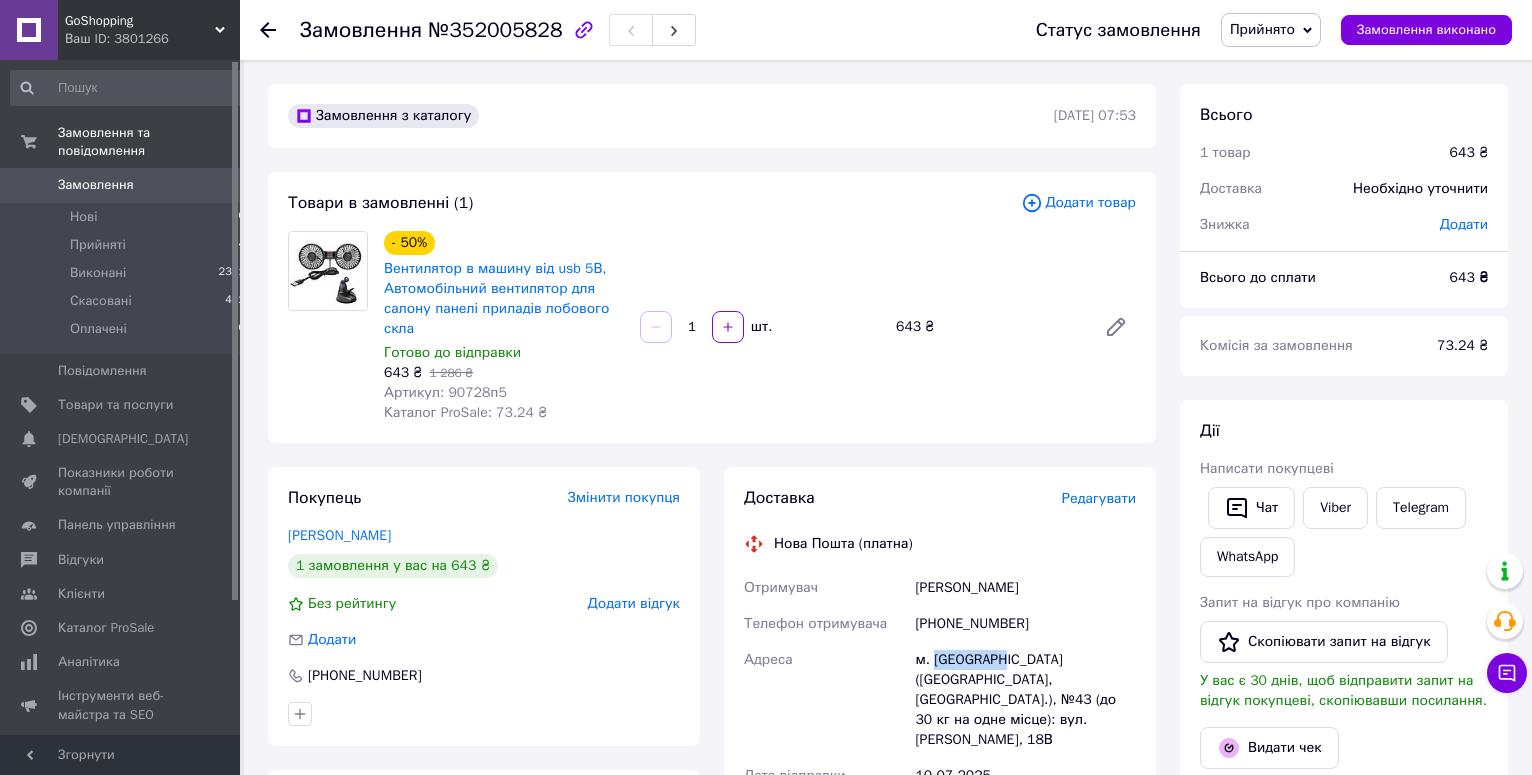 click on "Замовлення" at bounding box center [121, 185] 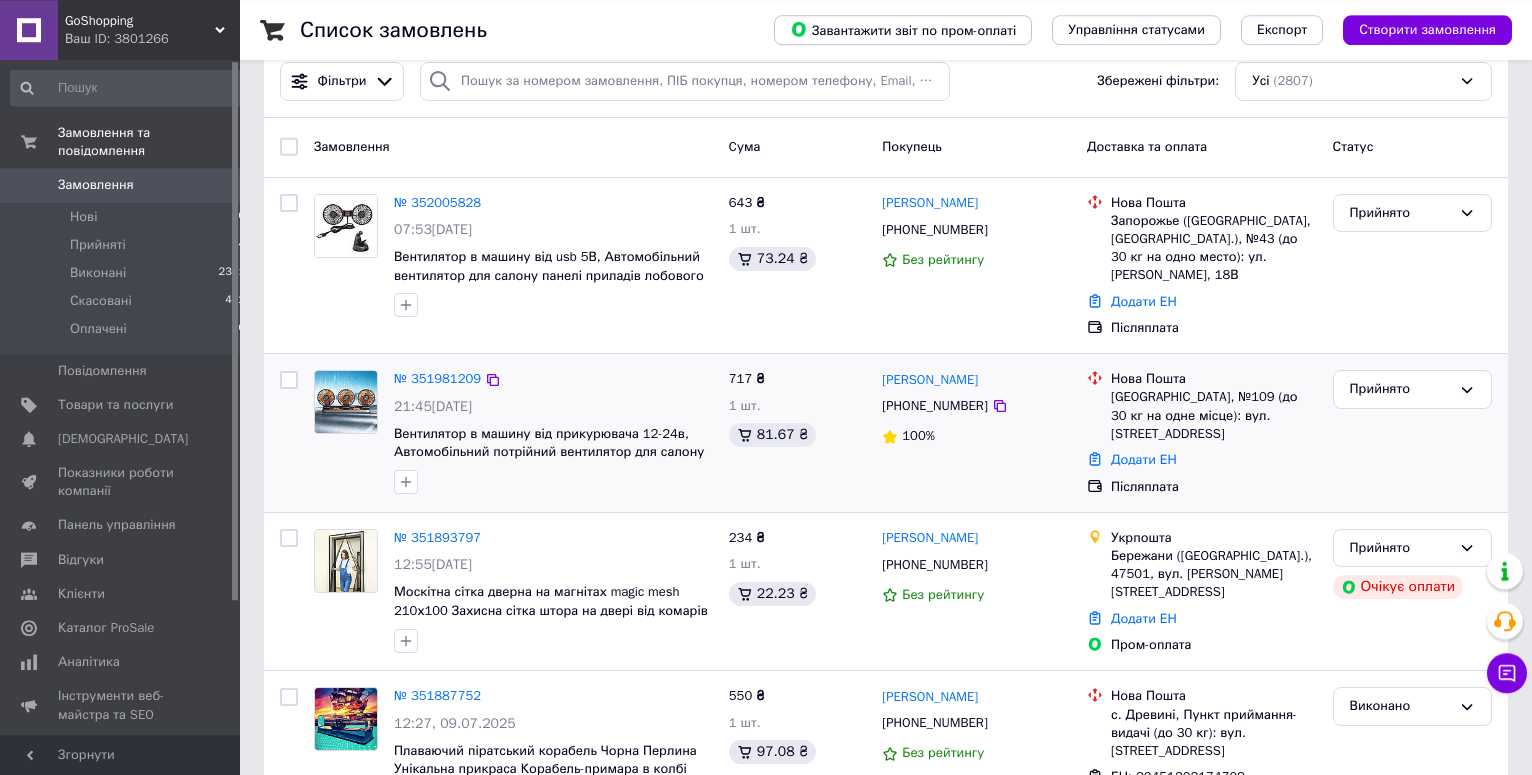 scroll, scrollTop: 102, scrollLeft: 0, axis: vertical 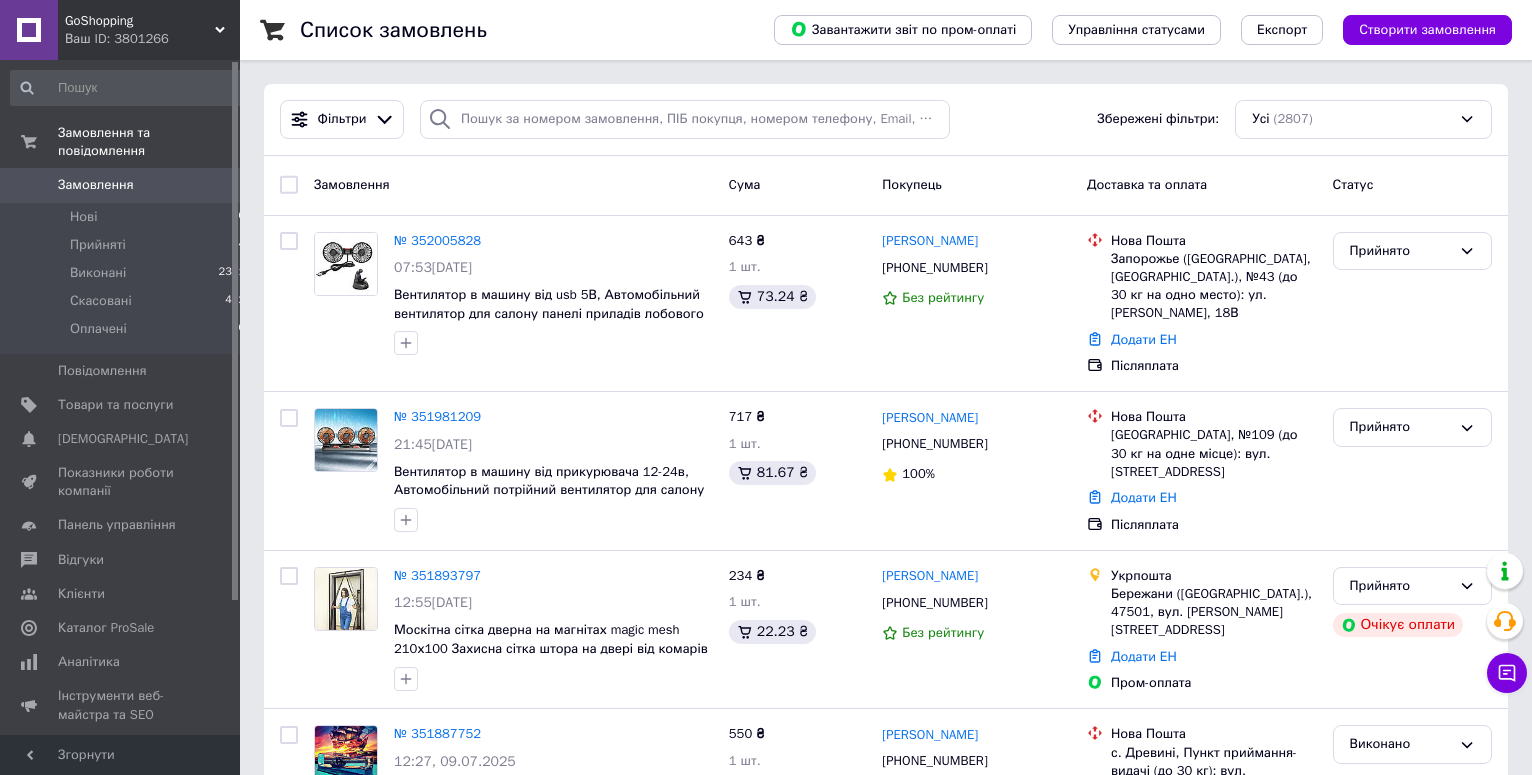 click on "Замовлення" at bounding box center (121, 185) 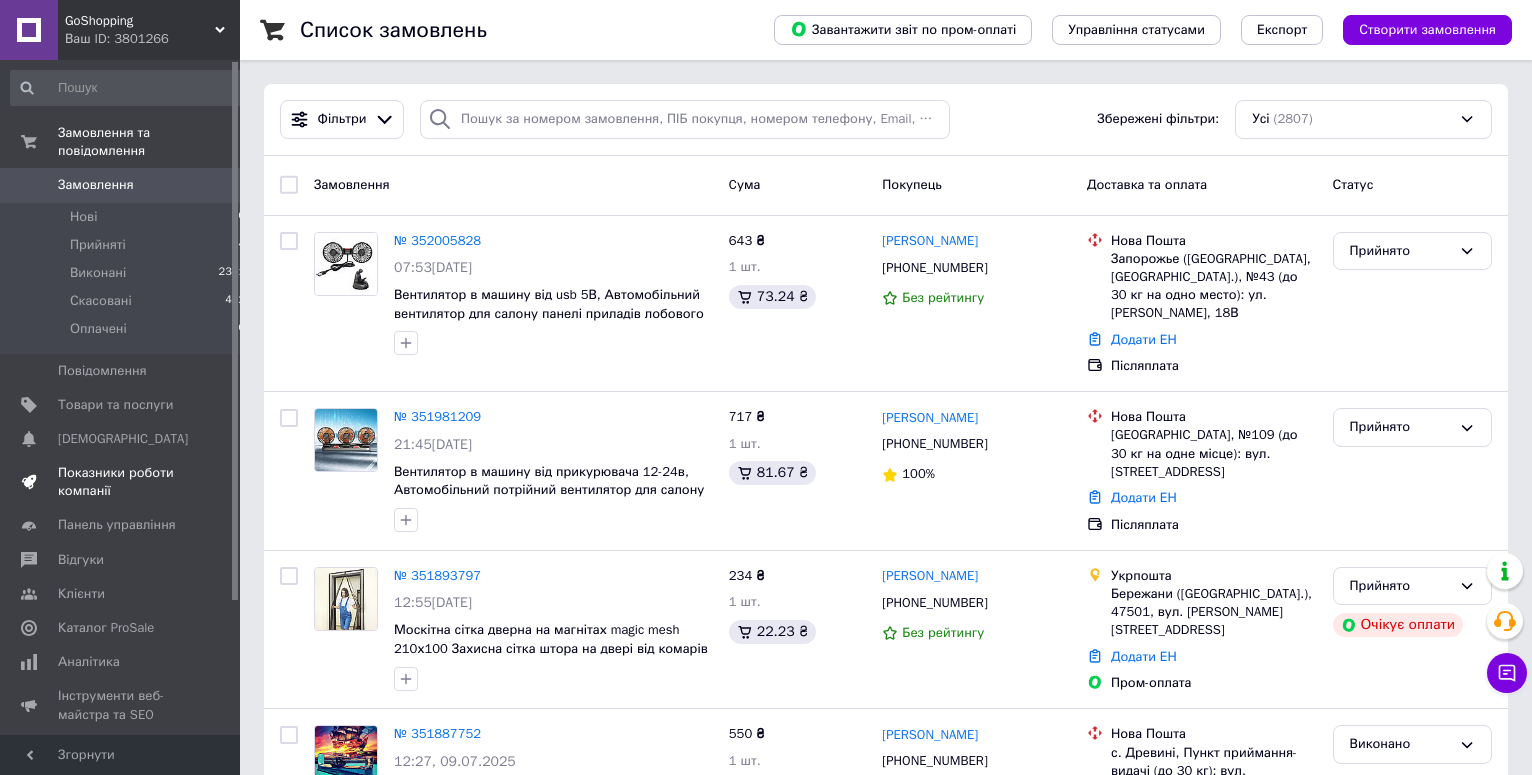 click on "Показники роботи компанії" at bounding box center [121, 482] 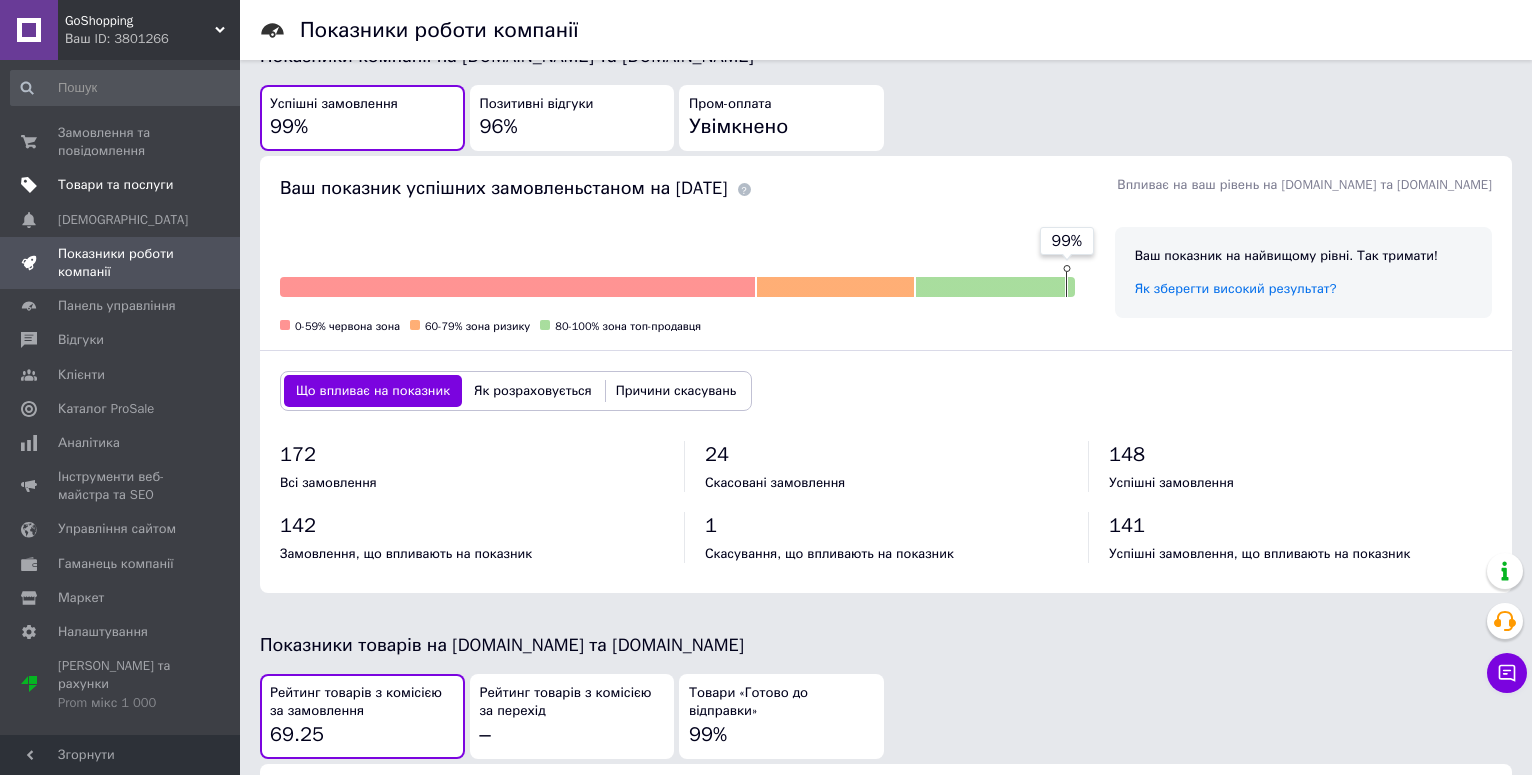 scroll, scrollTop: 204, scrollLeft: 0, axis: vertical 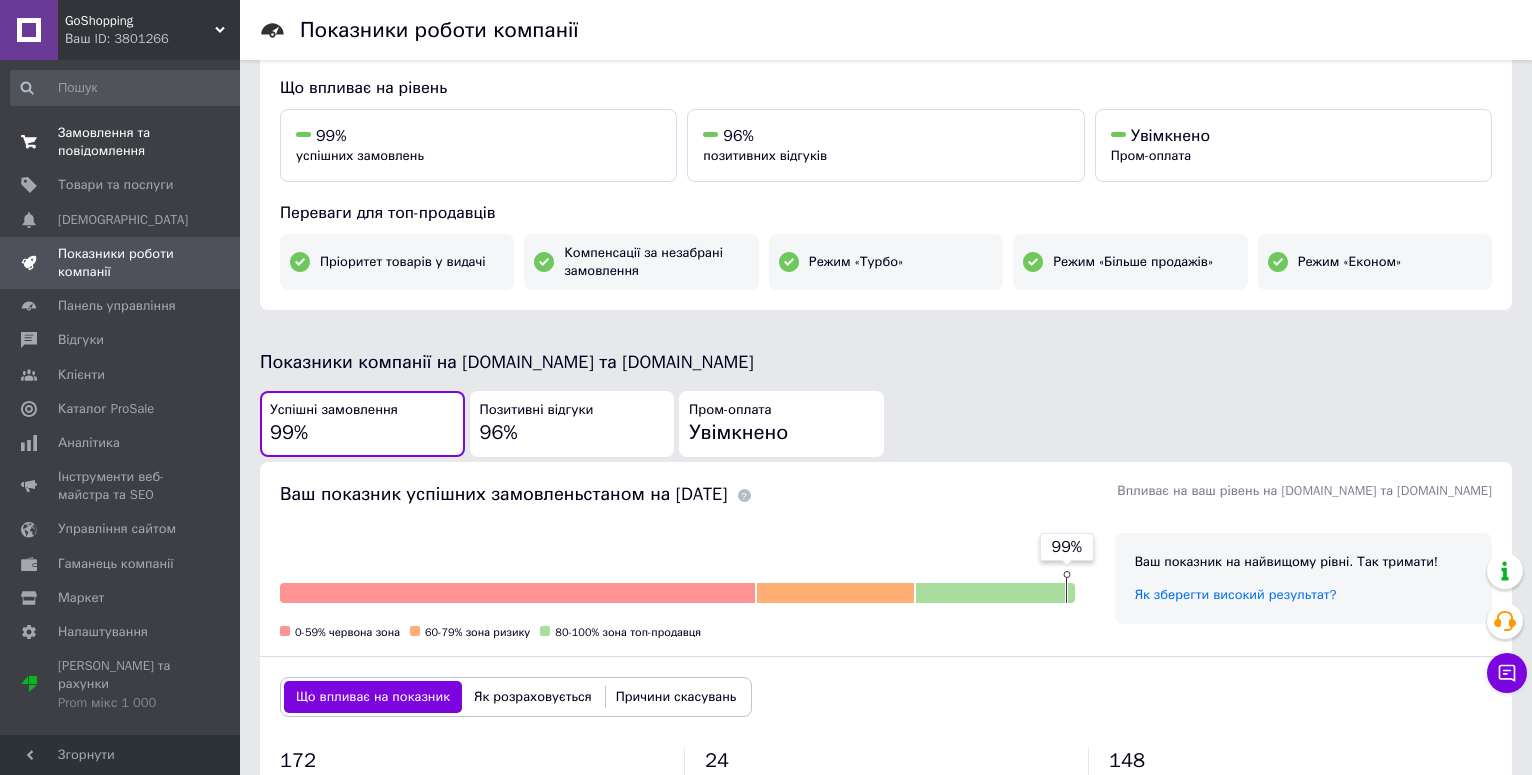 click on "Замовлення та повідомлення" at bounding box center [121, 142] 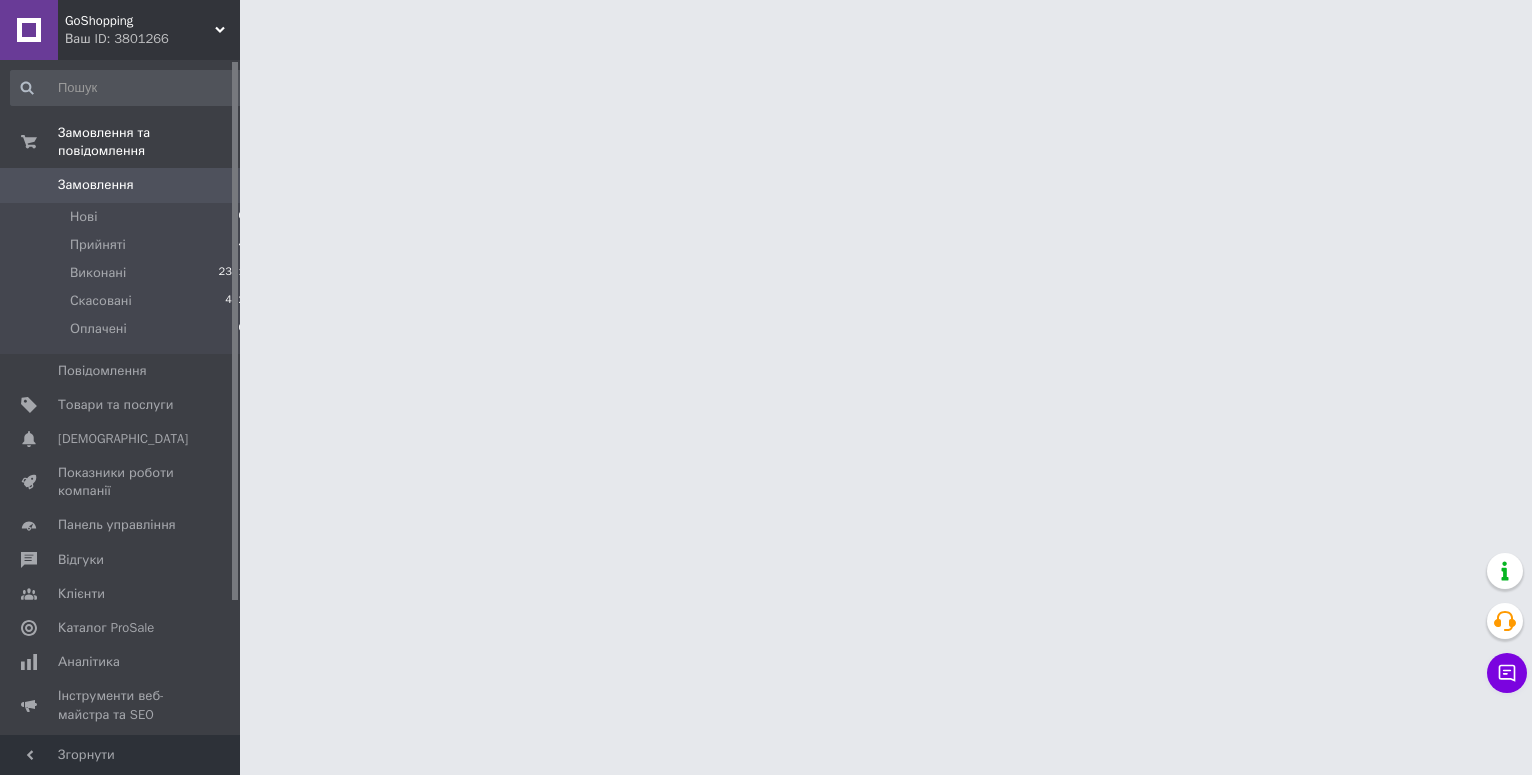scroll, scrollTop: 0, scrollLeft: 0, axis: both 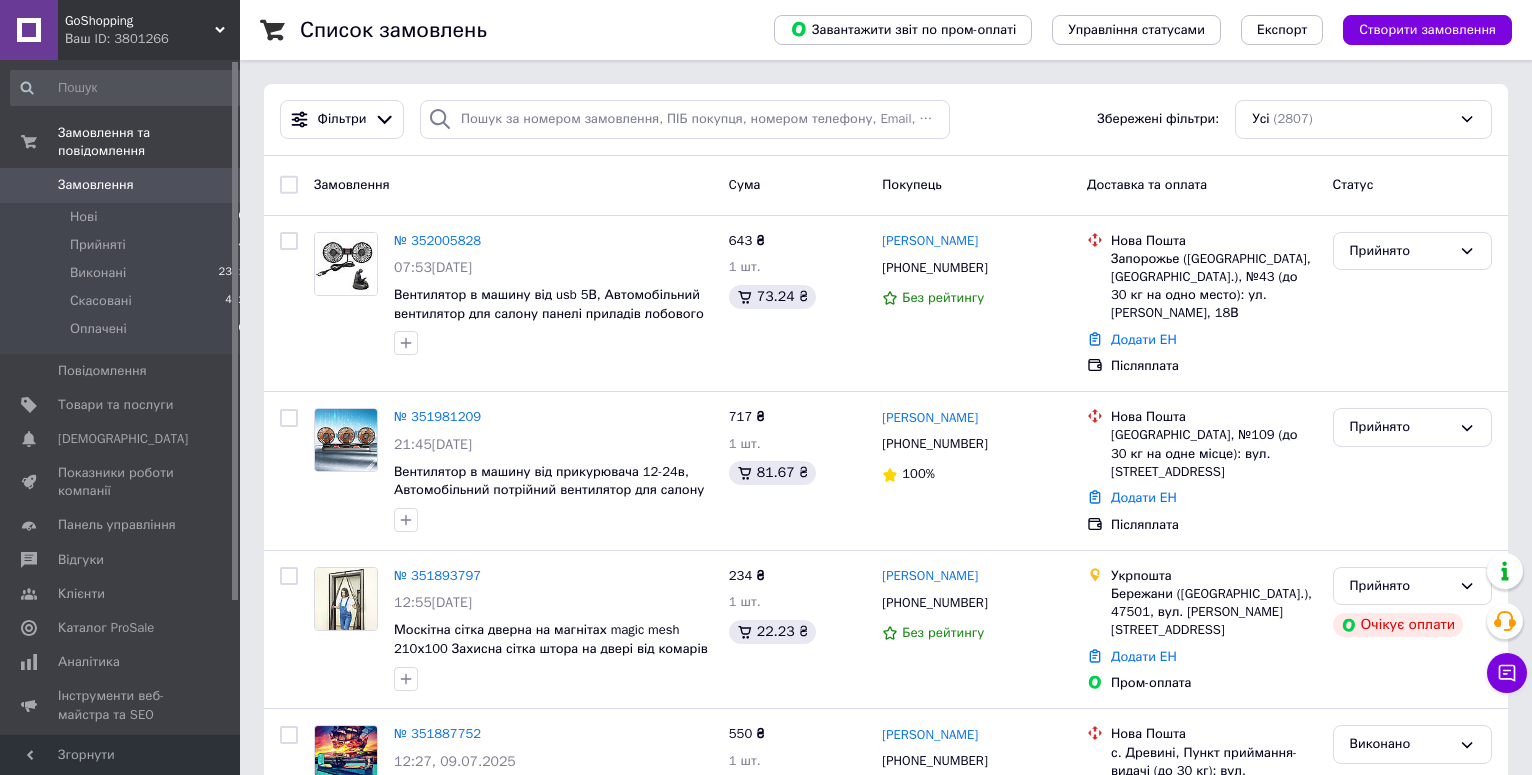 click on "Замовлення" at bounding box center (96, 185) 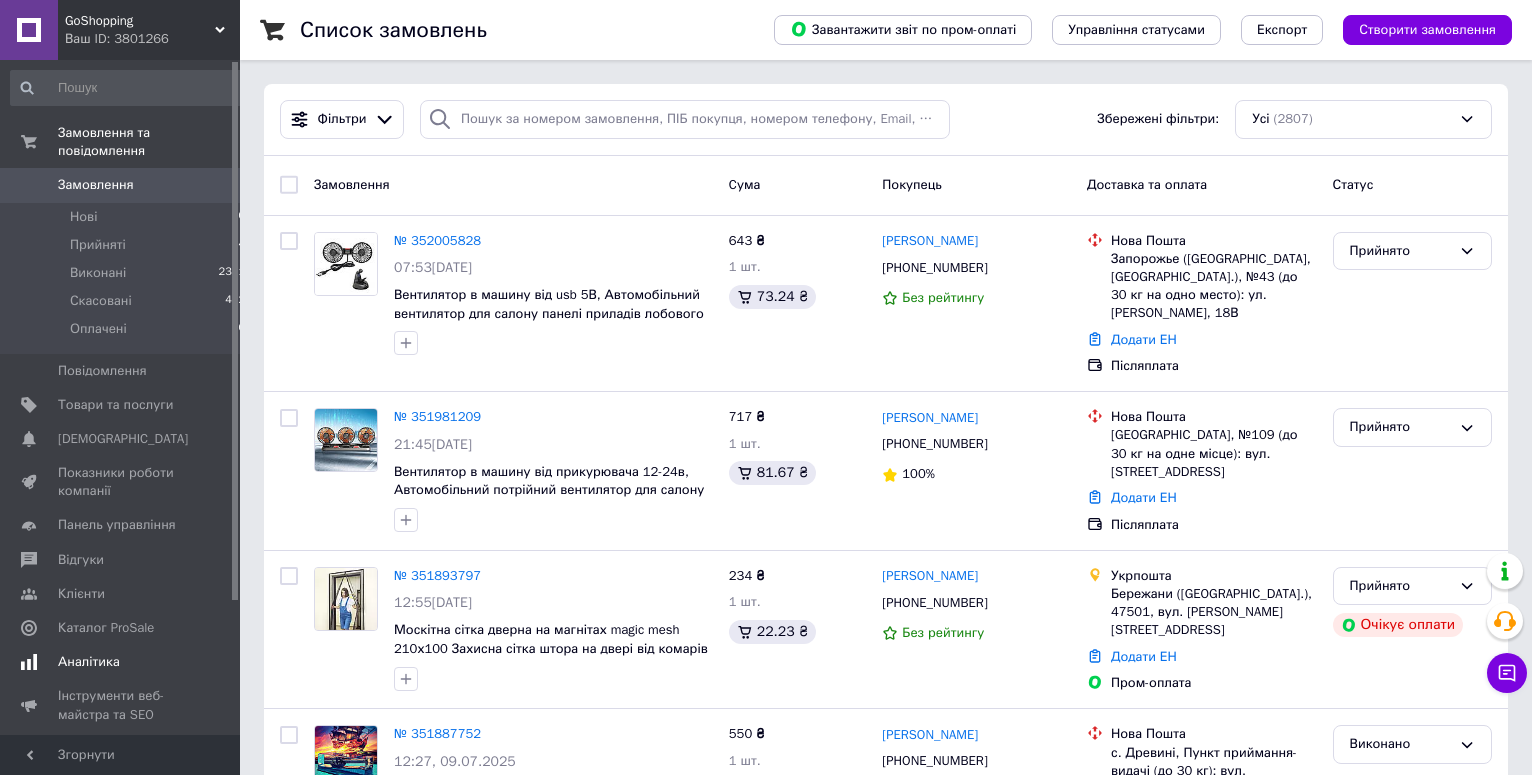 click on "Аналітика" at bounding box center (89, 662) 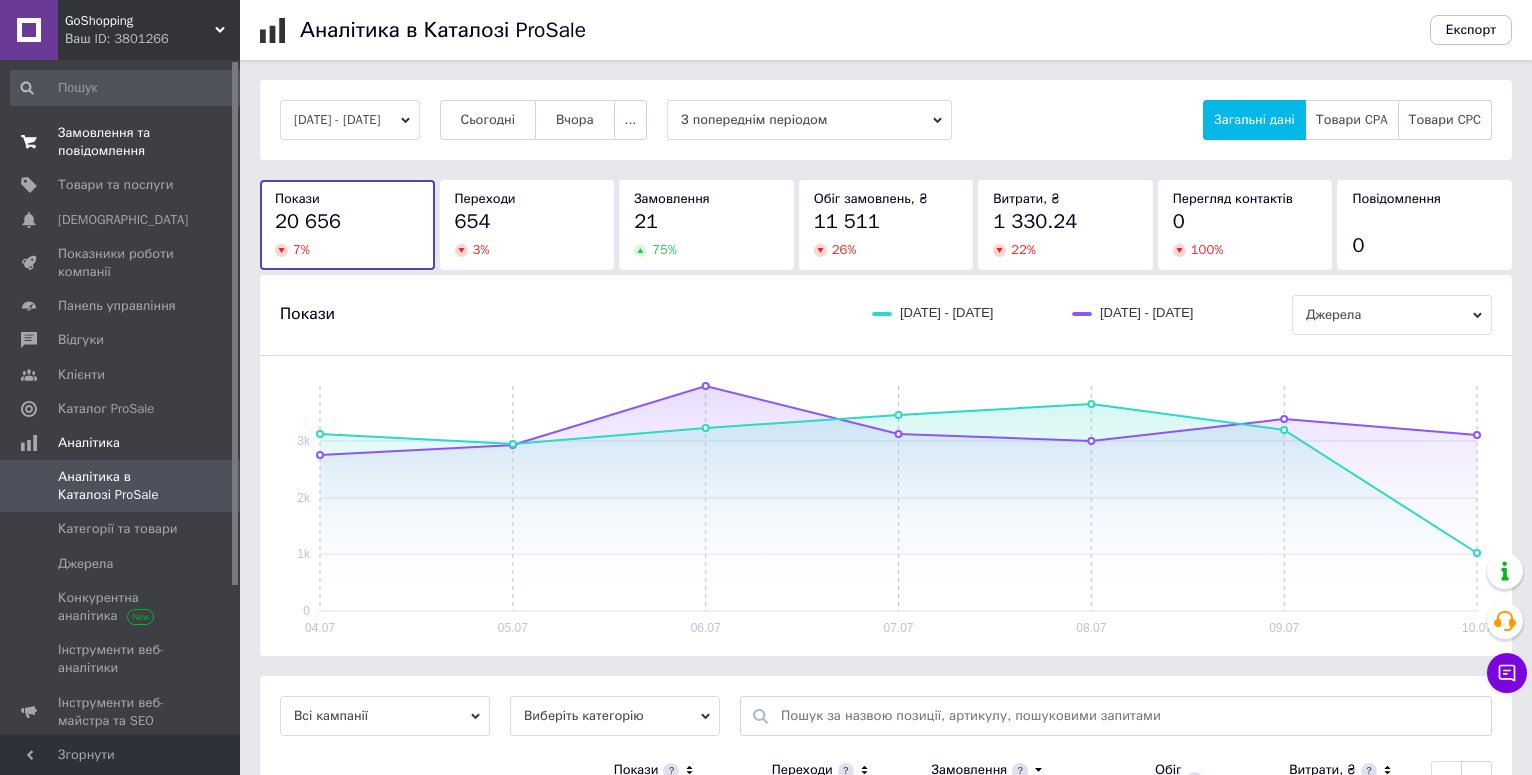 click on "Замовлення та повідомлення" at bounding box center [121, 142] 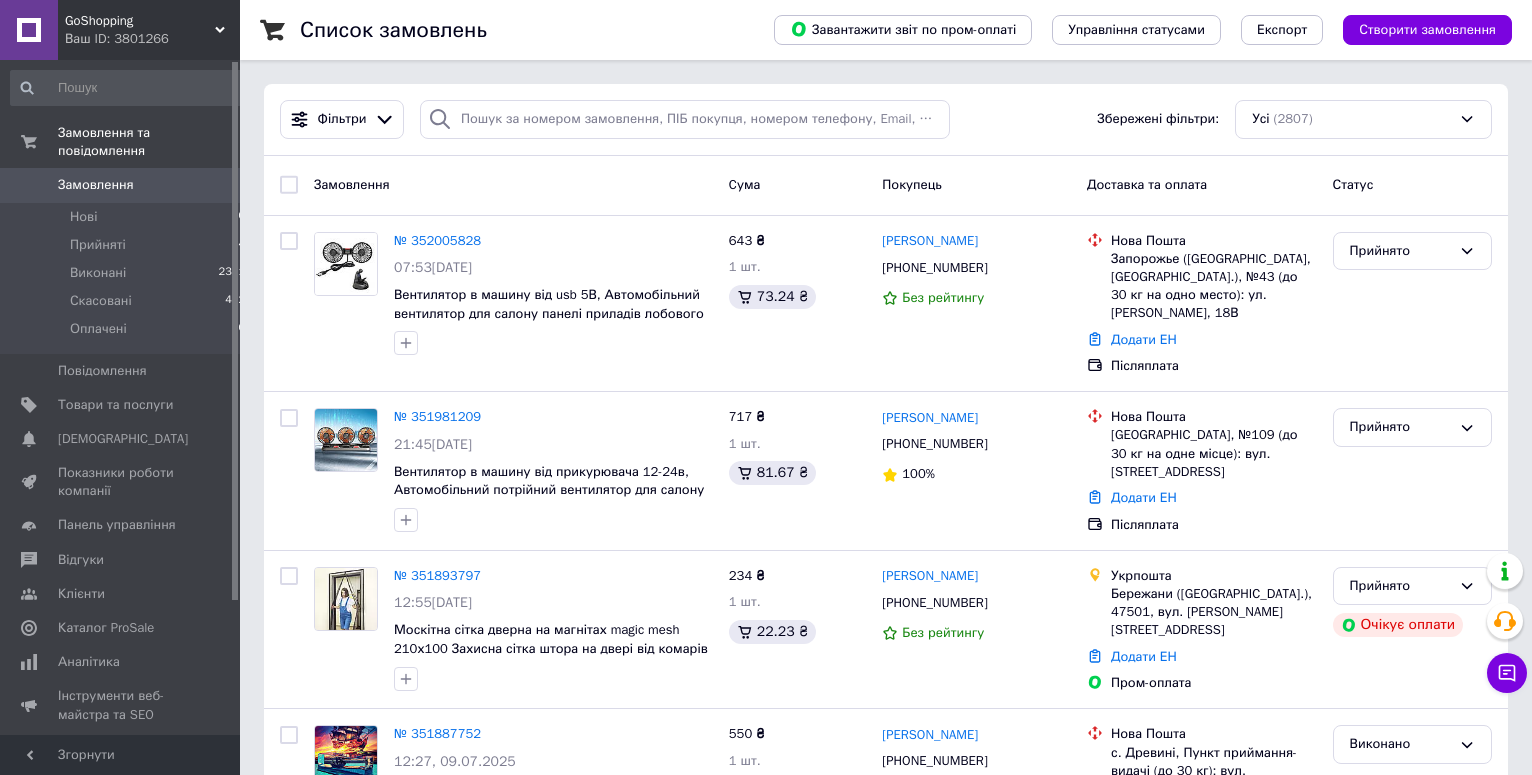 click on "Замовлення" at bounding box center [96, 185] 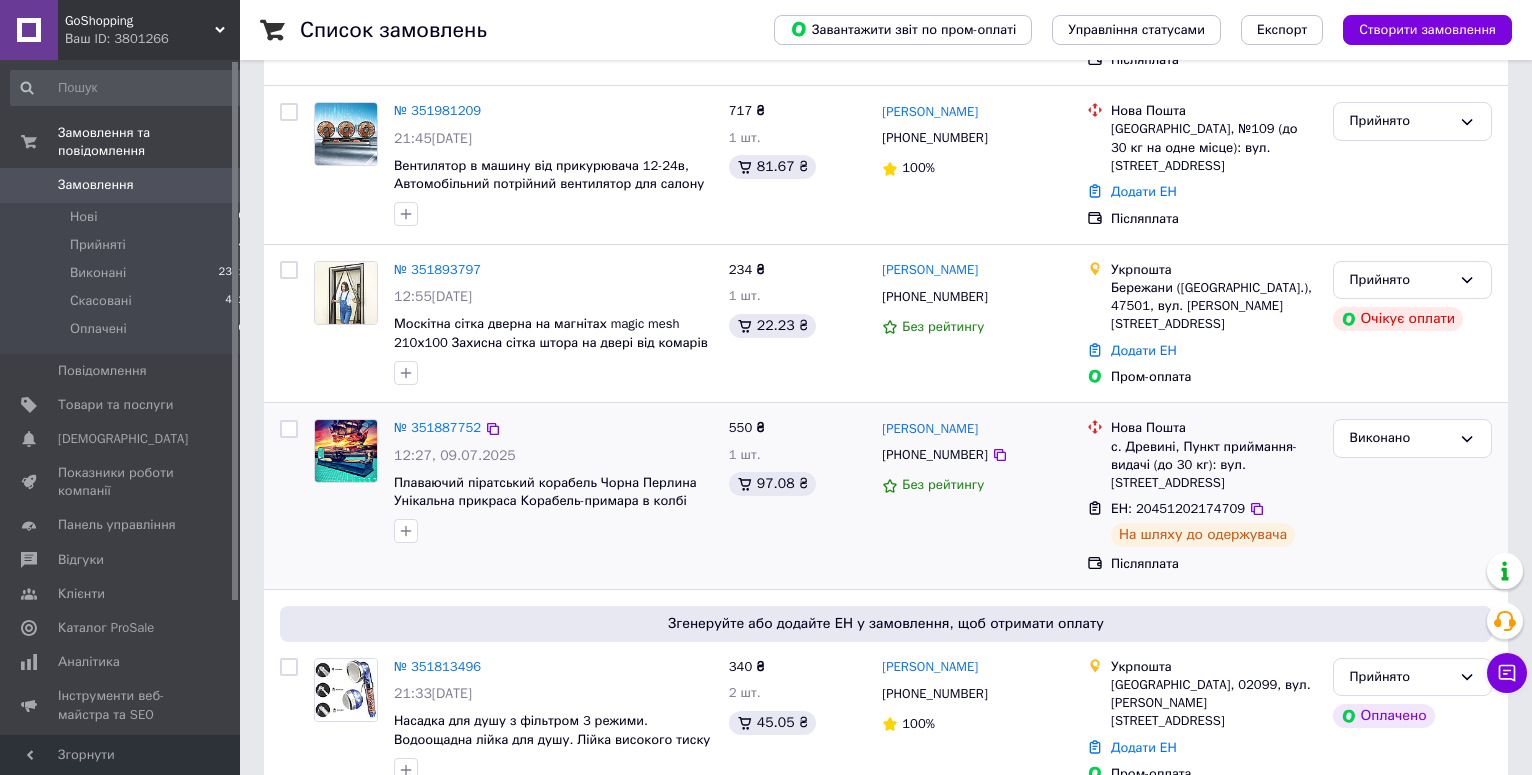 scroll, scrollTop: 408, scrollLeft: 0, axis: vertical 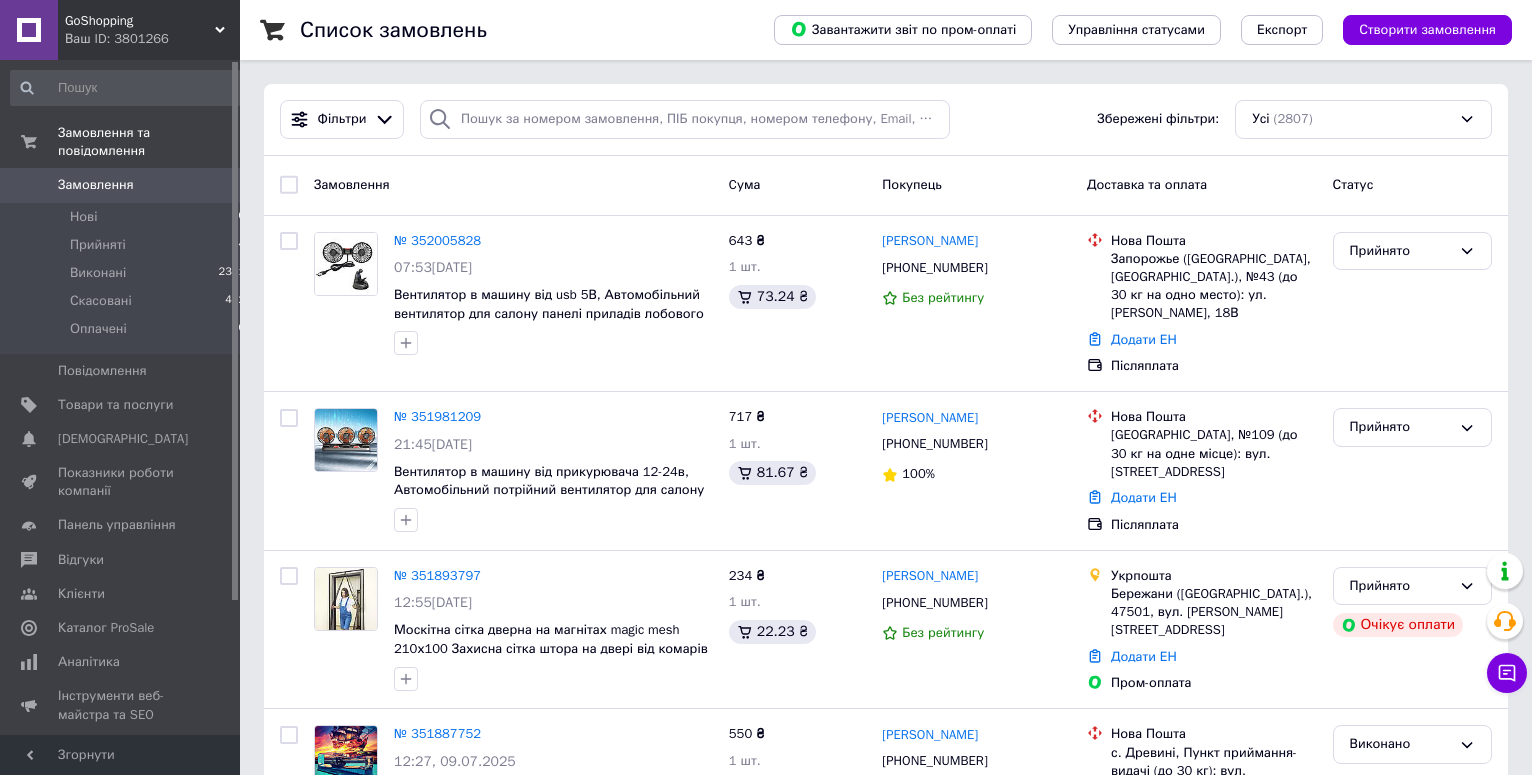 click on "Замовлення" at bounding box center [121, 185] 